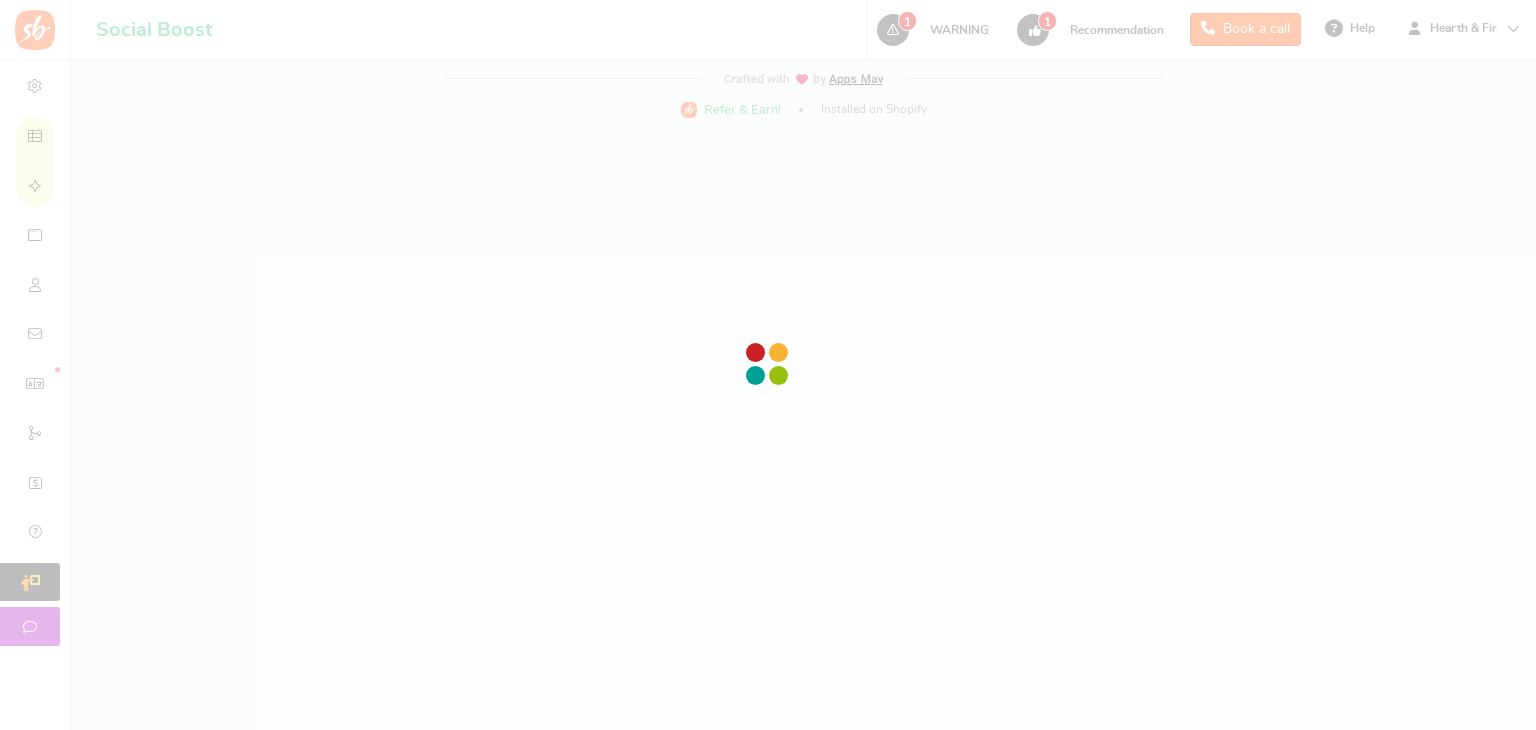 scroll, scrollTop: 0, scrollLeft: 0, axis: both 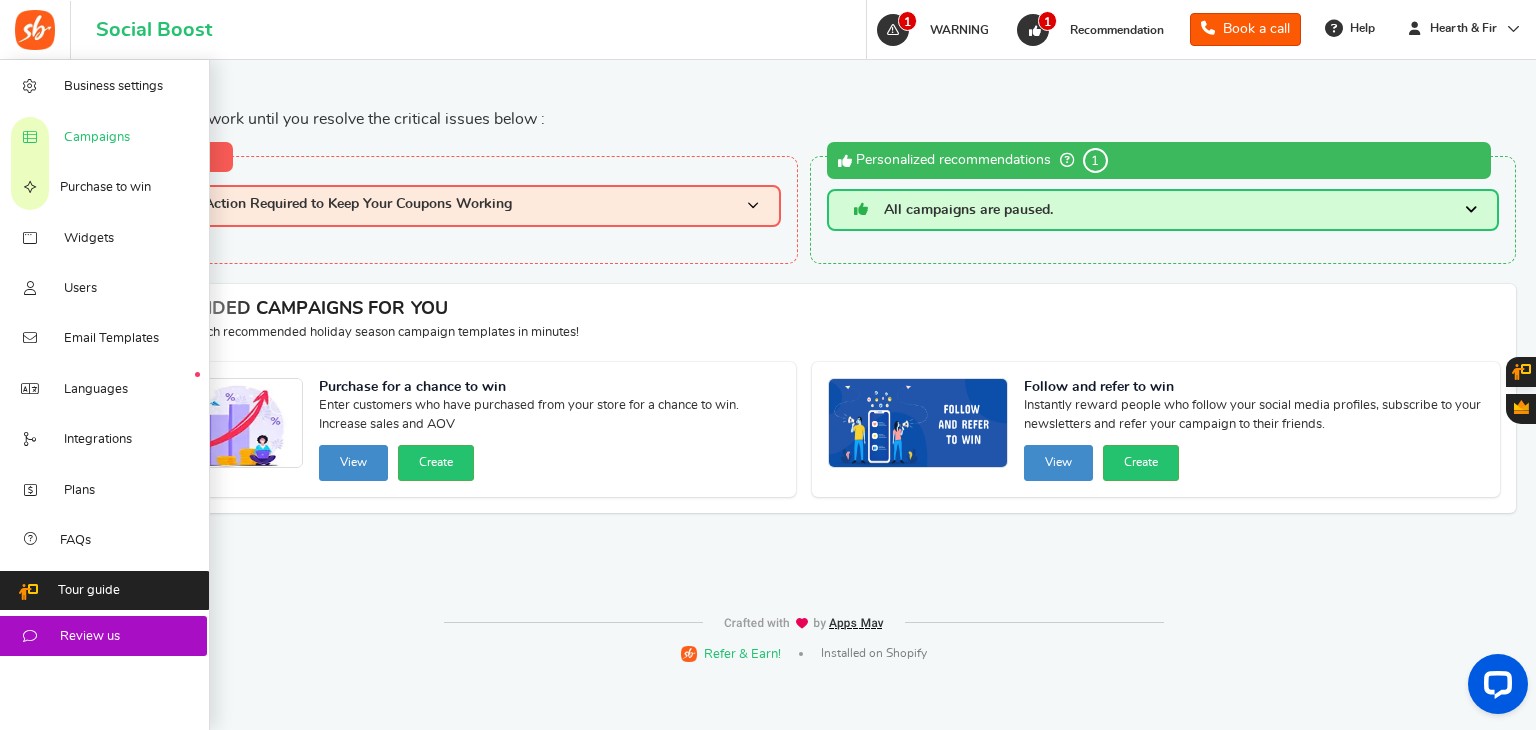 click on "Campaigns" at bounding box center (97, 138) 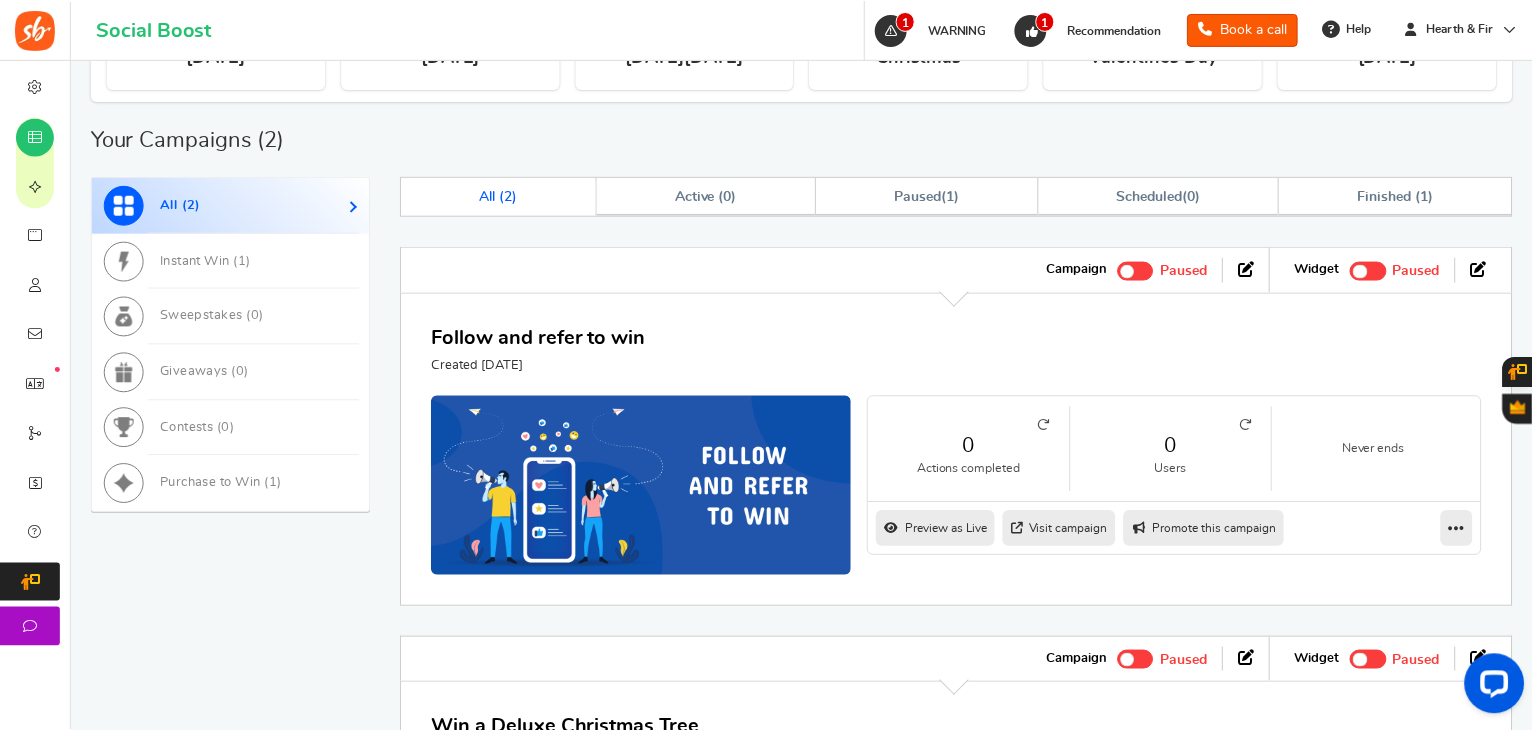 scroll, scrollTop: 700, scrollLeft: 0, axis: vertical 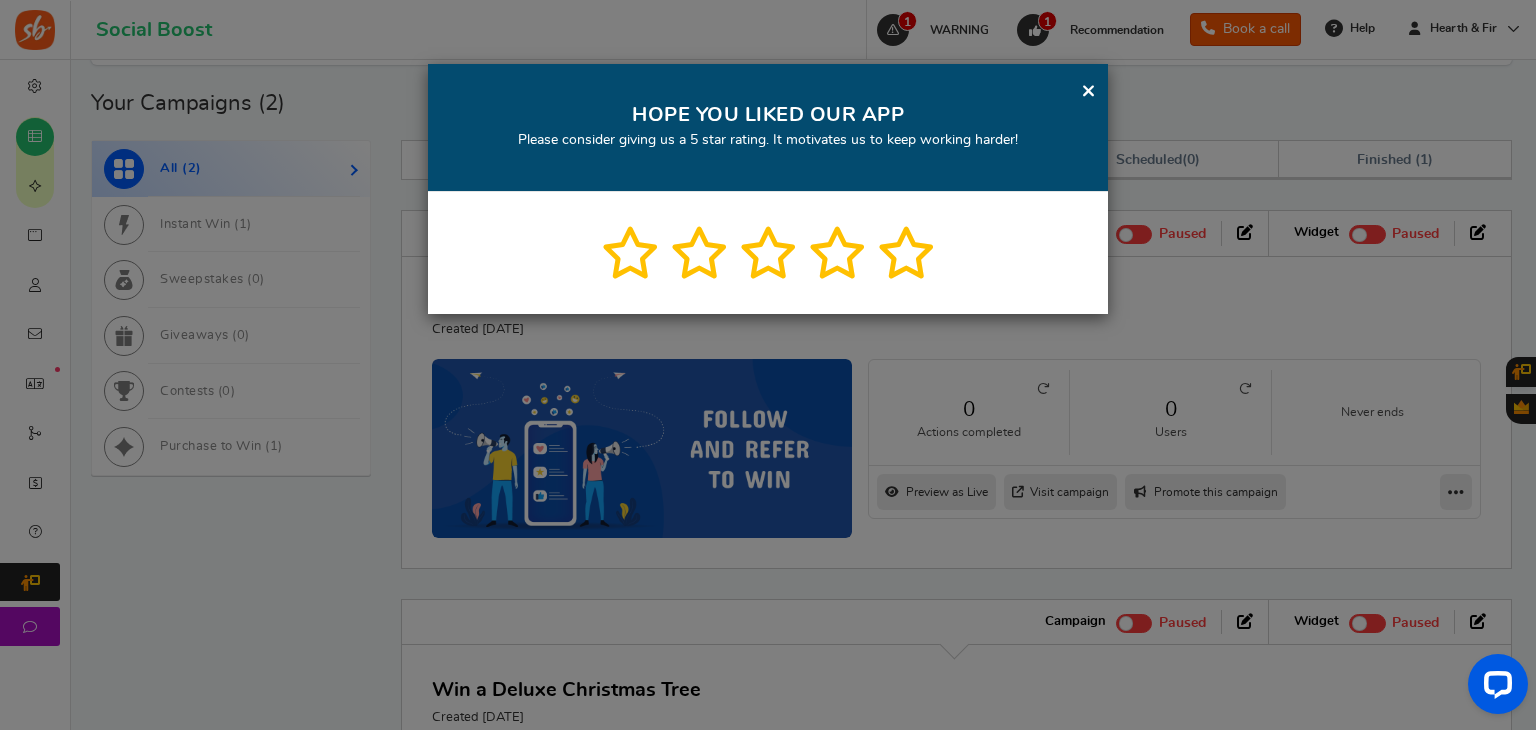 click on "×" at bounding box center (1088, 90) 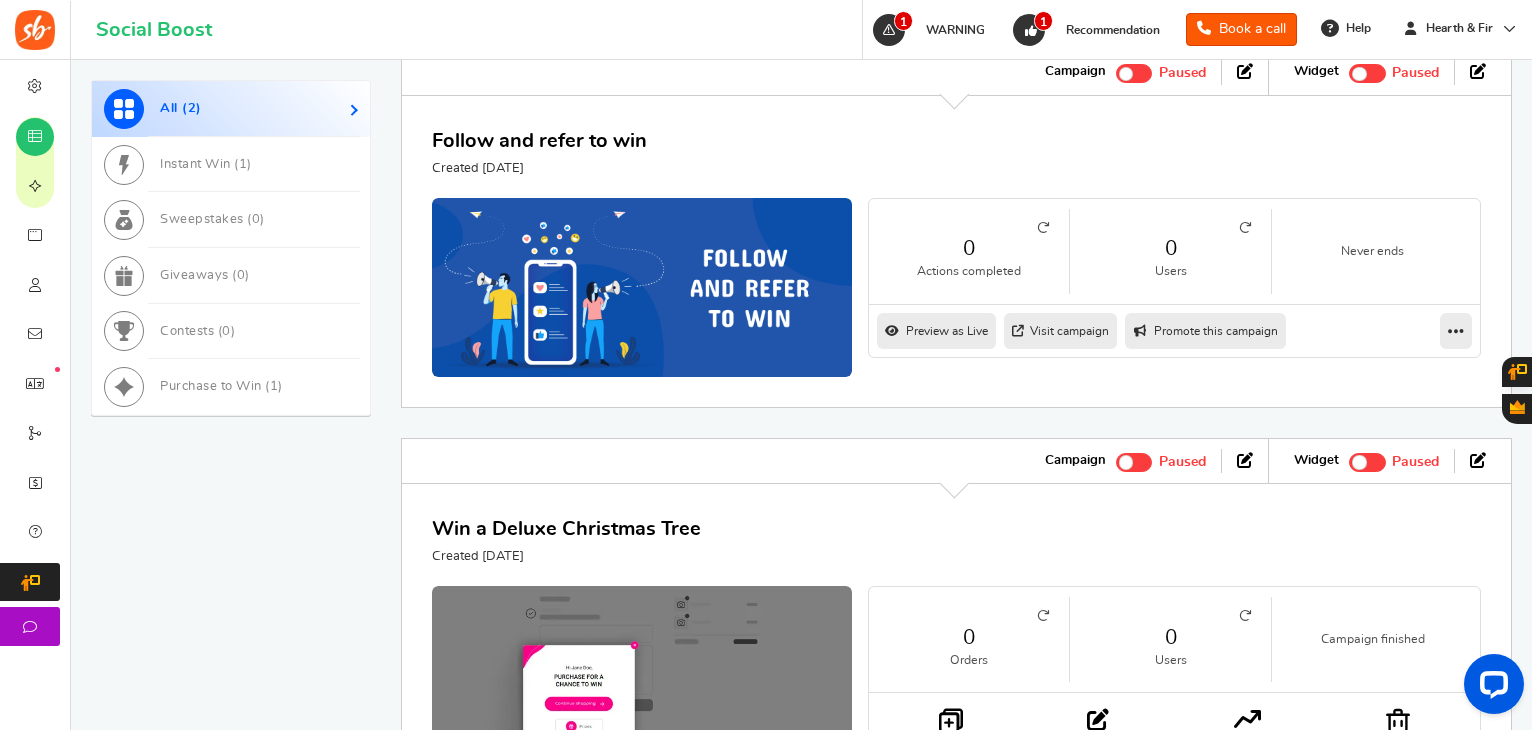 scroll, scrollTop: 742, scrollLeft: 0, axis: vertical 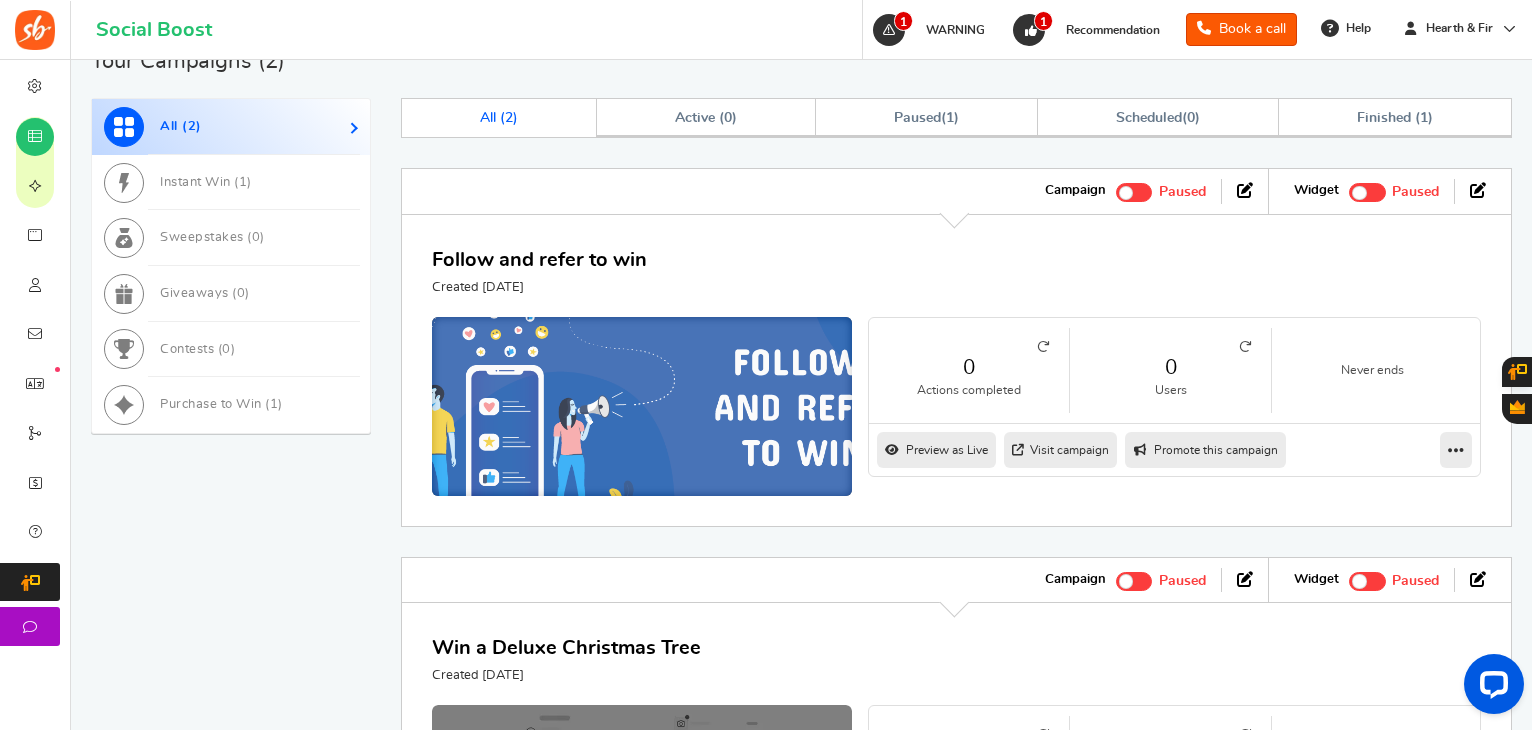 click at bounding box center (641, 406) 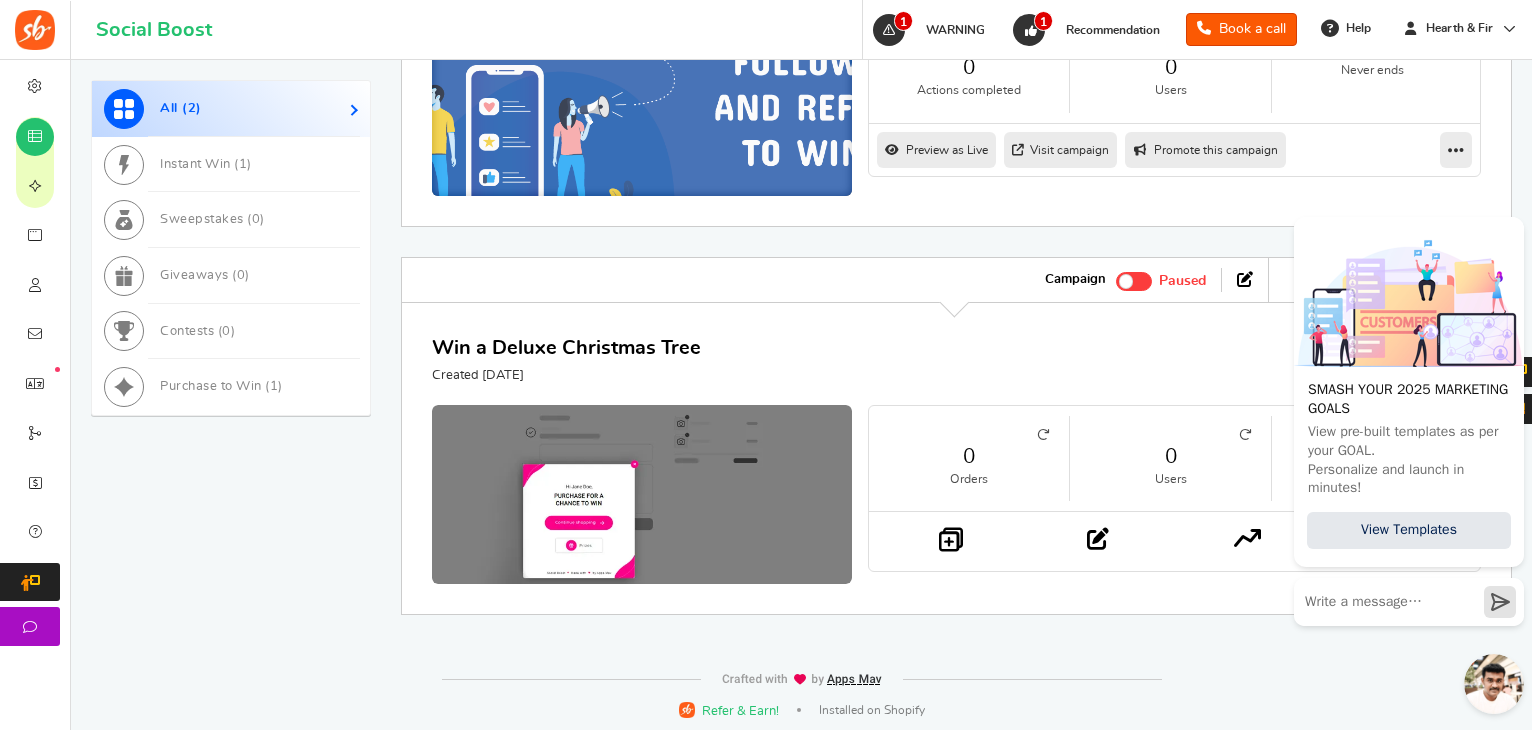 scroll, scrollTop: 542, scrollLeft: 0, axis: vertical 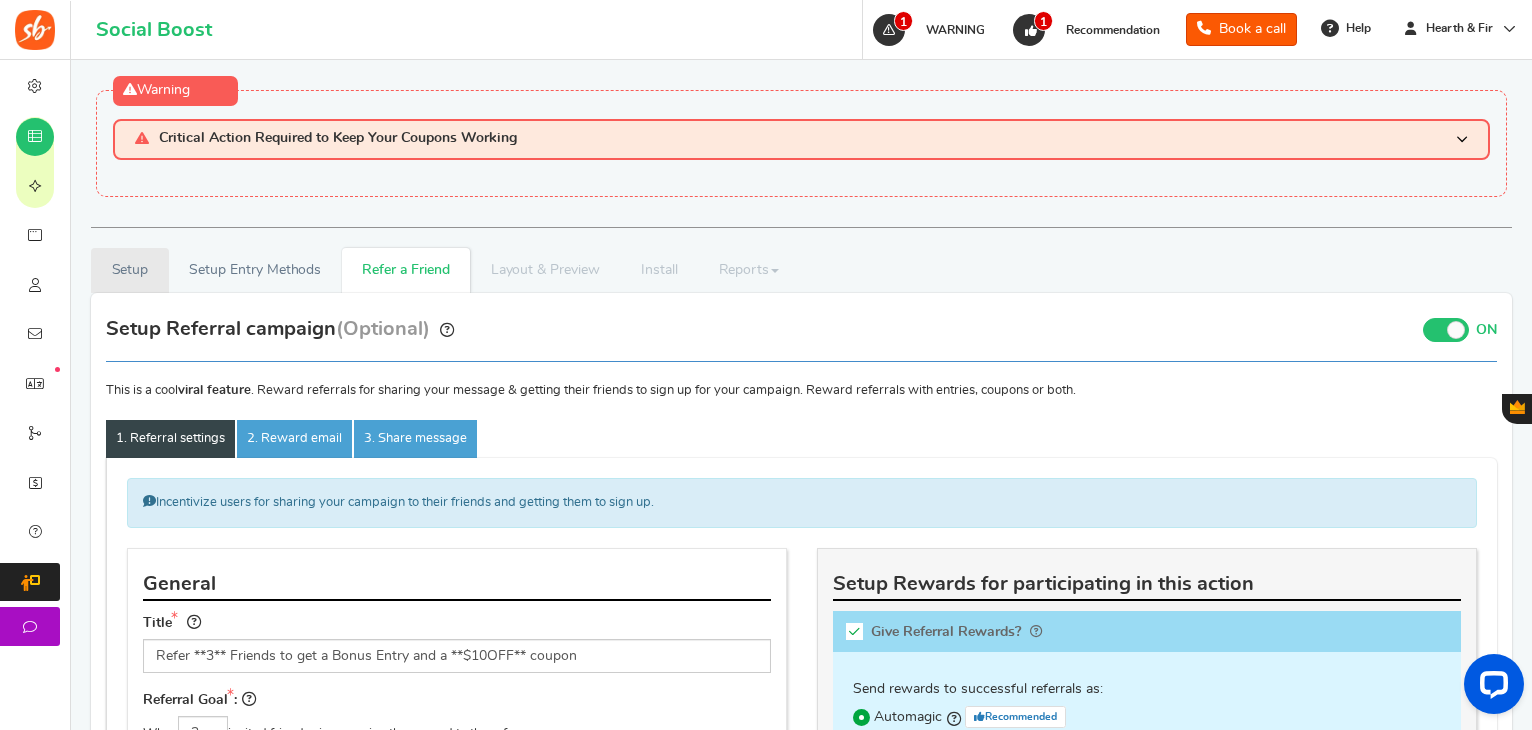 click on "Setup" at bounding box center [130, 270] 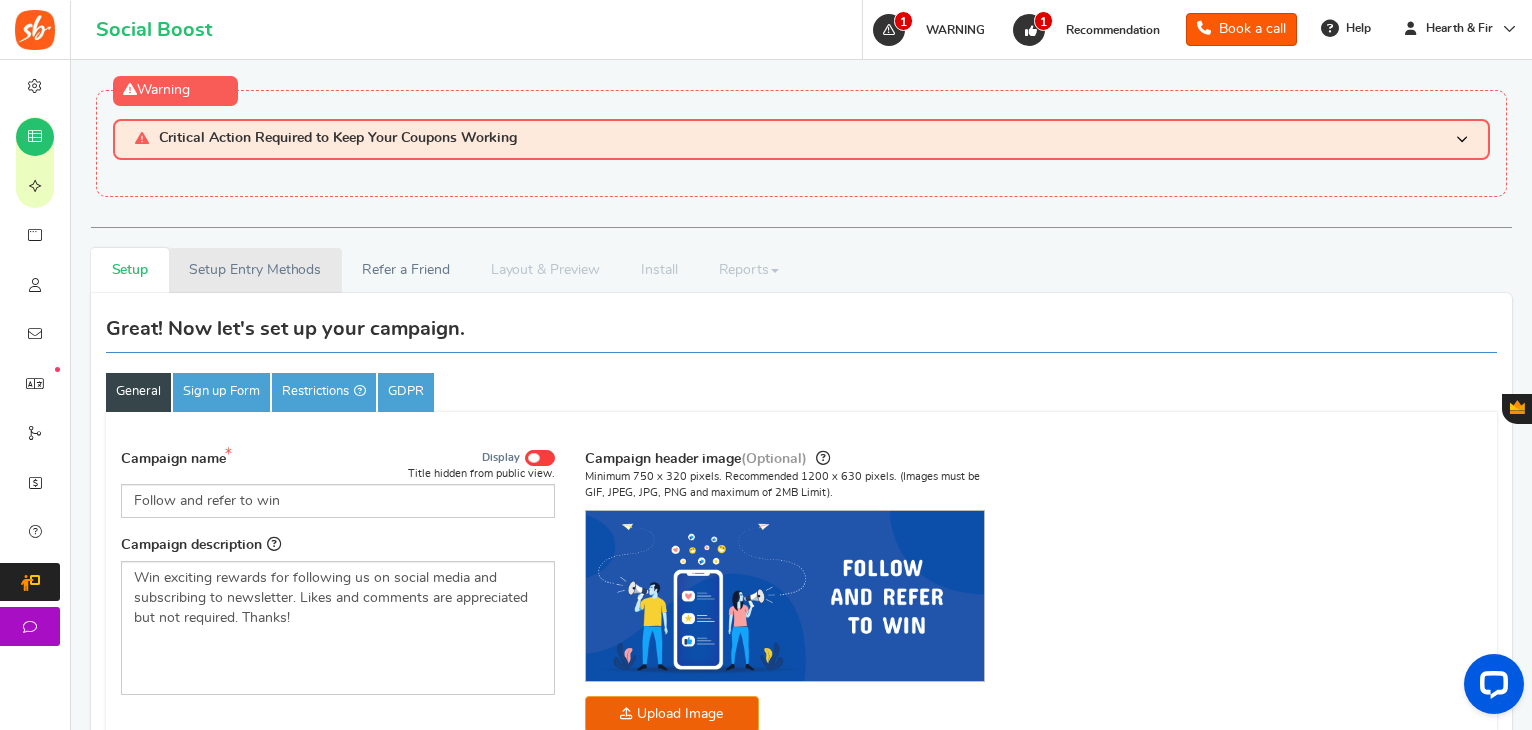 click on "Setup Entry Methods" at bounding box center [255, 270] 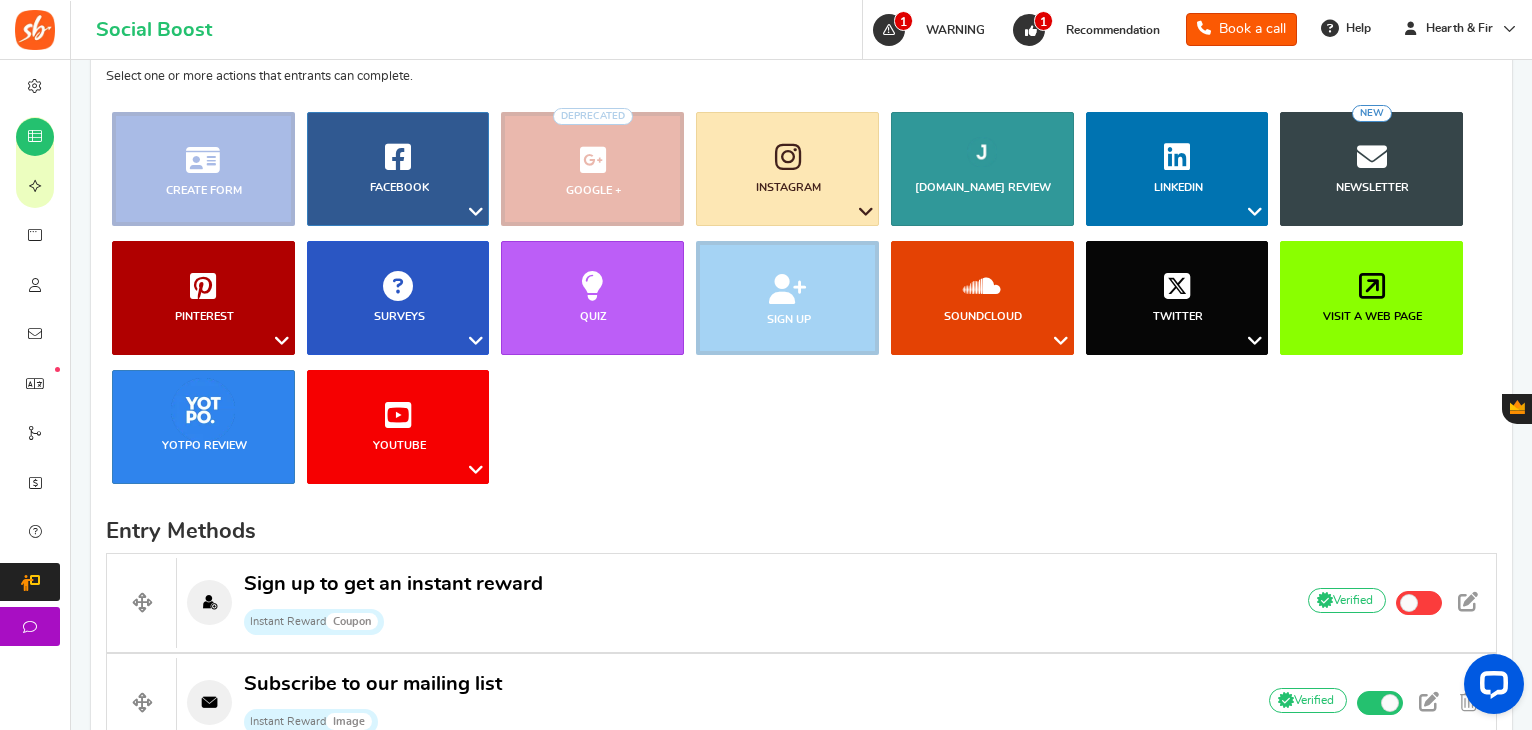 scroll, scrollTop: 600, scrollLeft: 0, axis: vertical 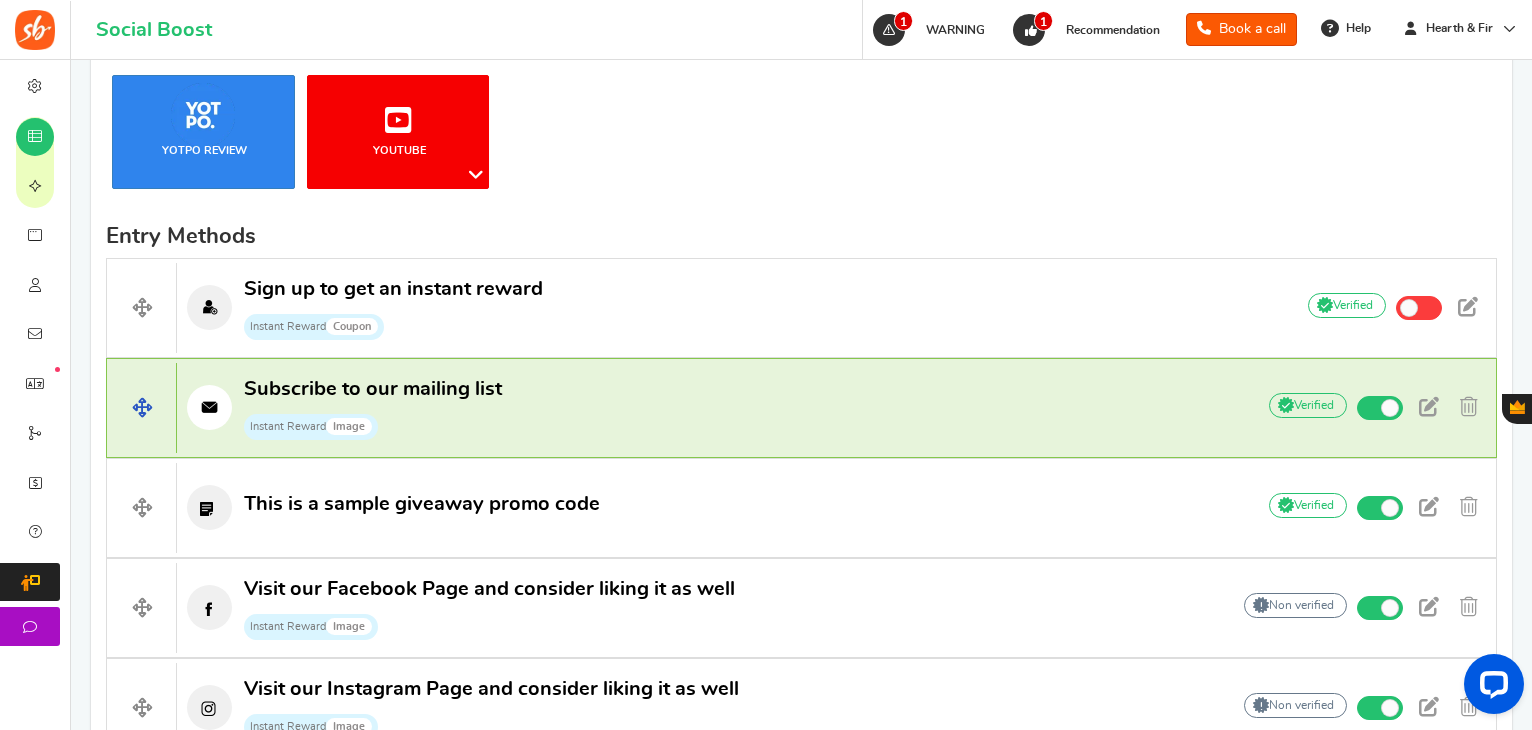 click on "Subscribe to our mailing list
Instant Reward   Image" at bounding box center [705, 408] 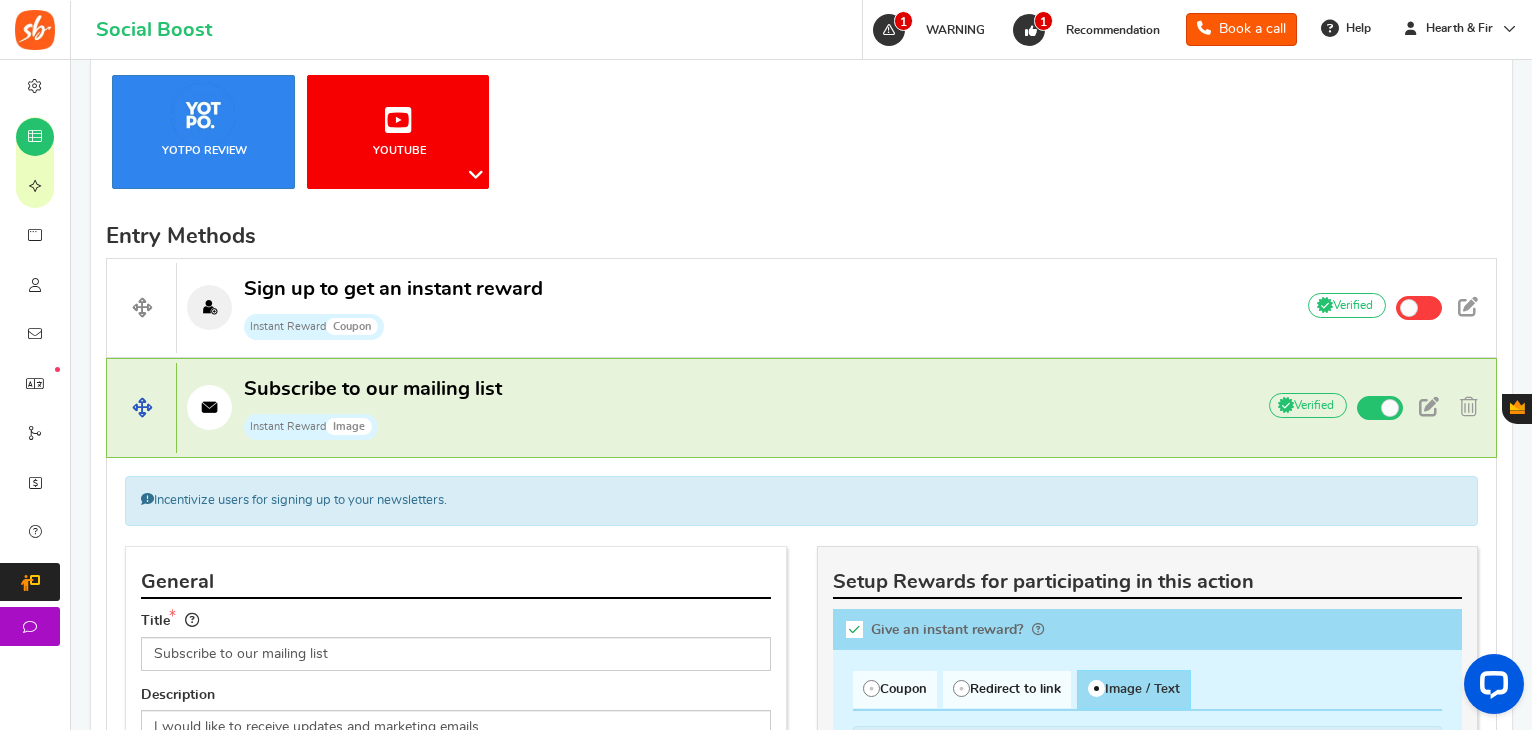 click on "Subscribe to our mailing list
Instant Reward   Image" at bounding box center [705, 408] 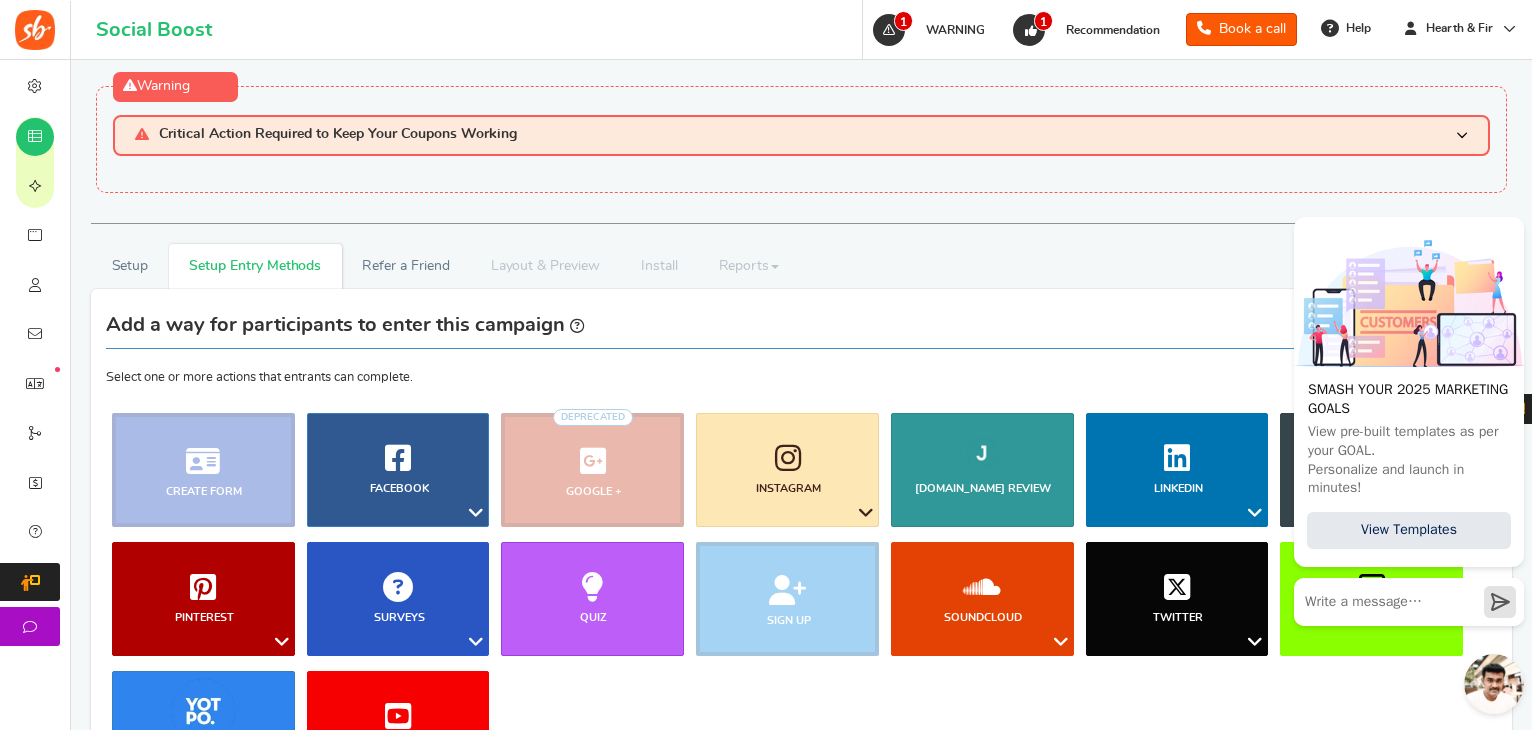 scroll, scrollTop: 0, scrollLeft: 0, axis: both 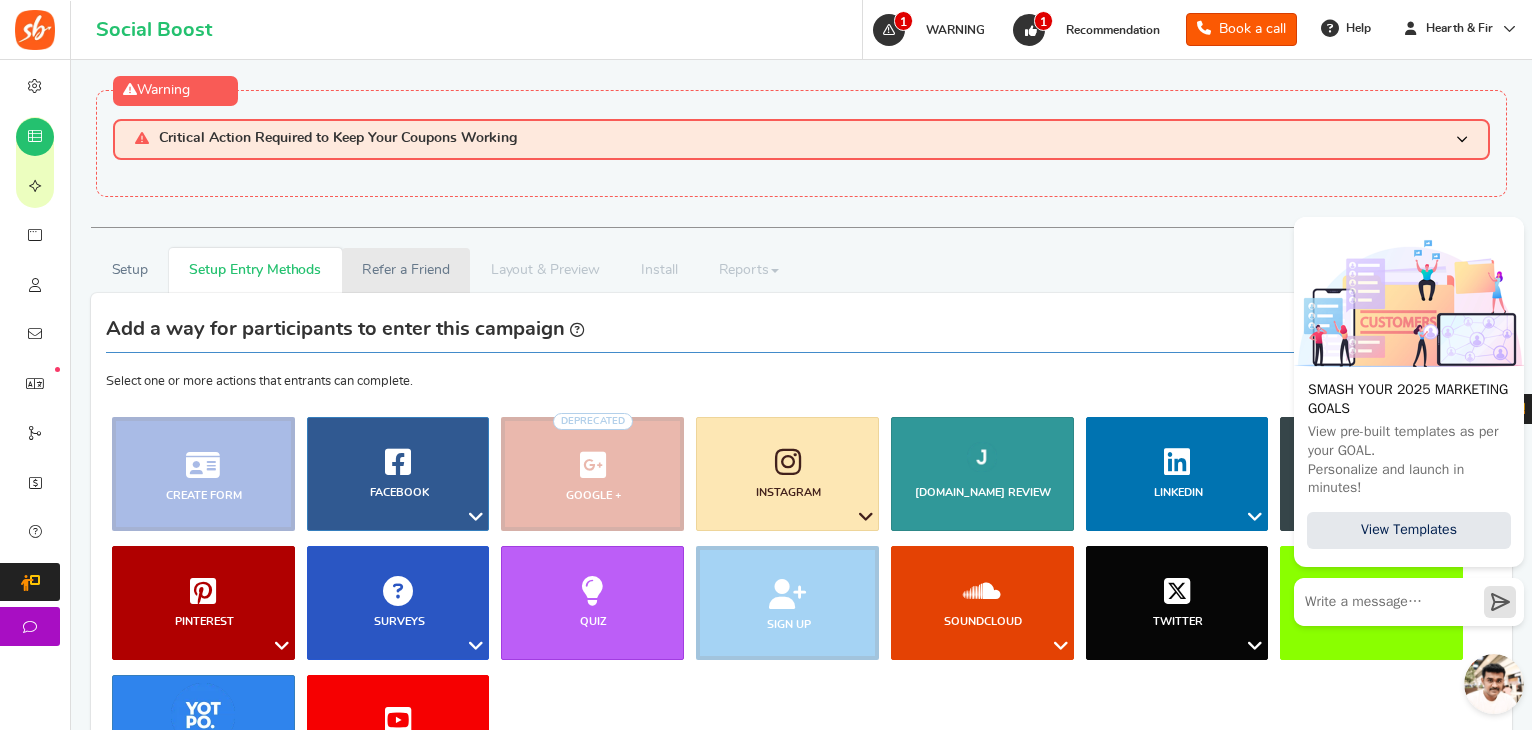 click on "Refer a Friend" at bounding box center [406, 270] 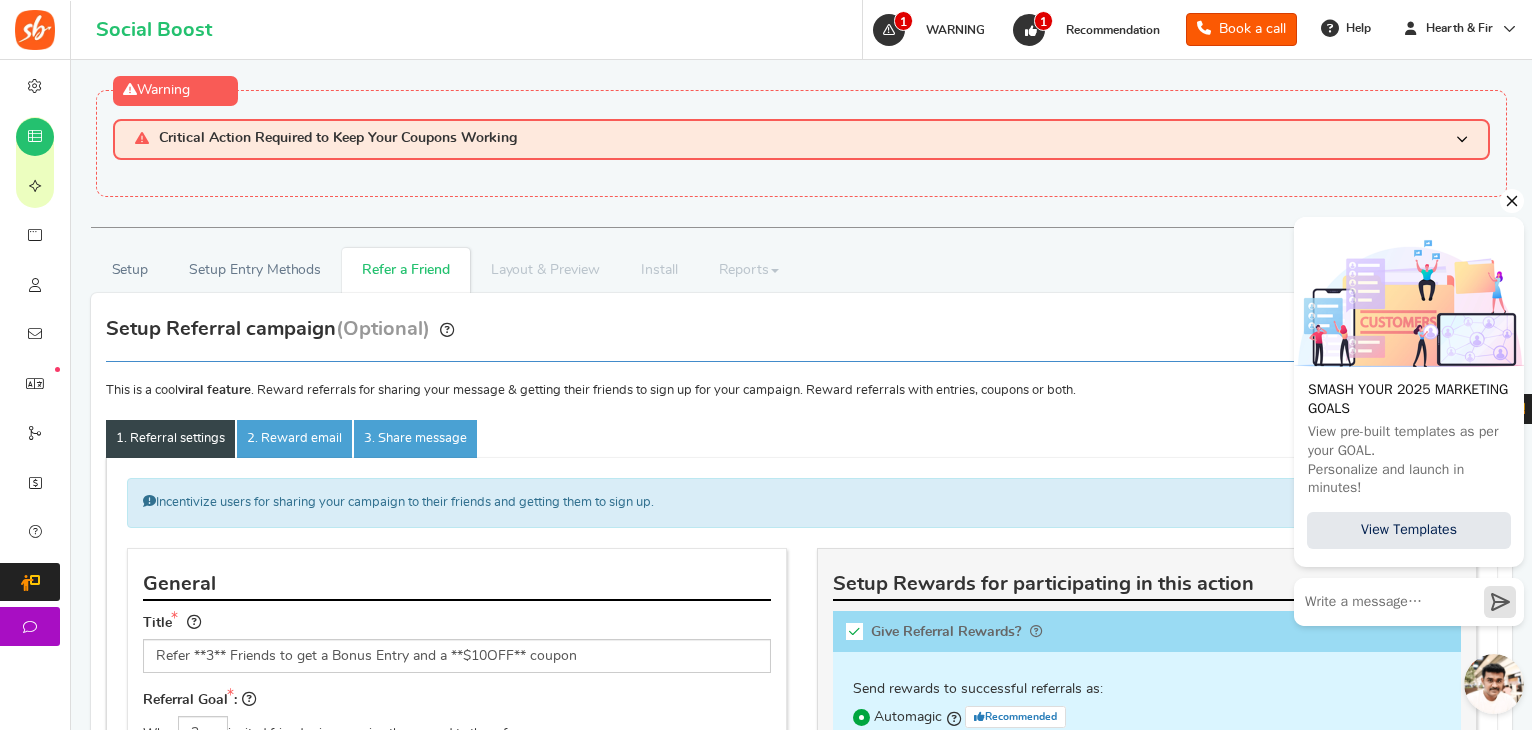 click 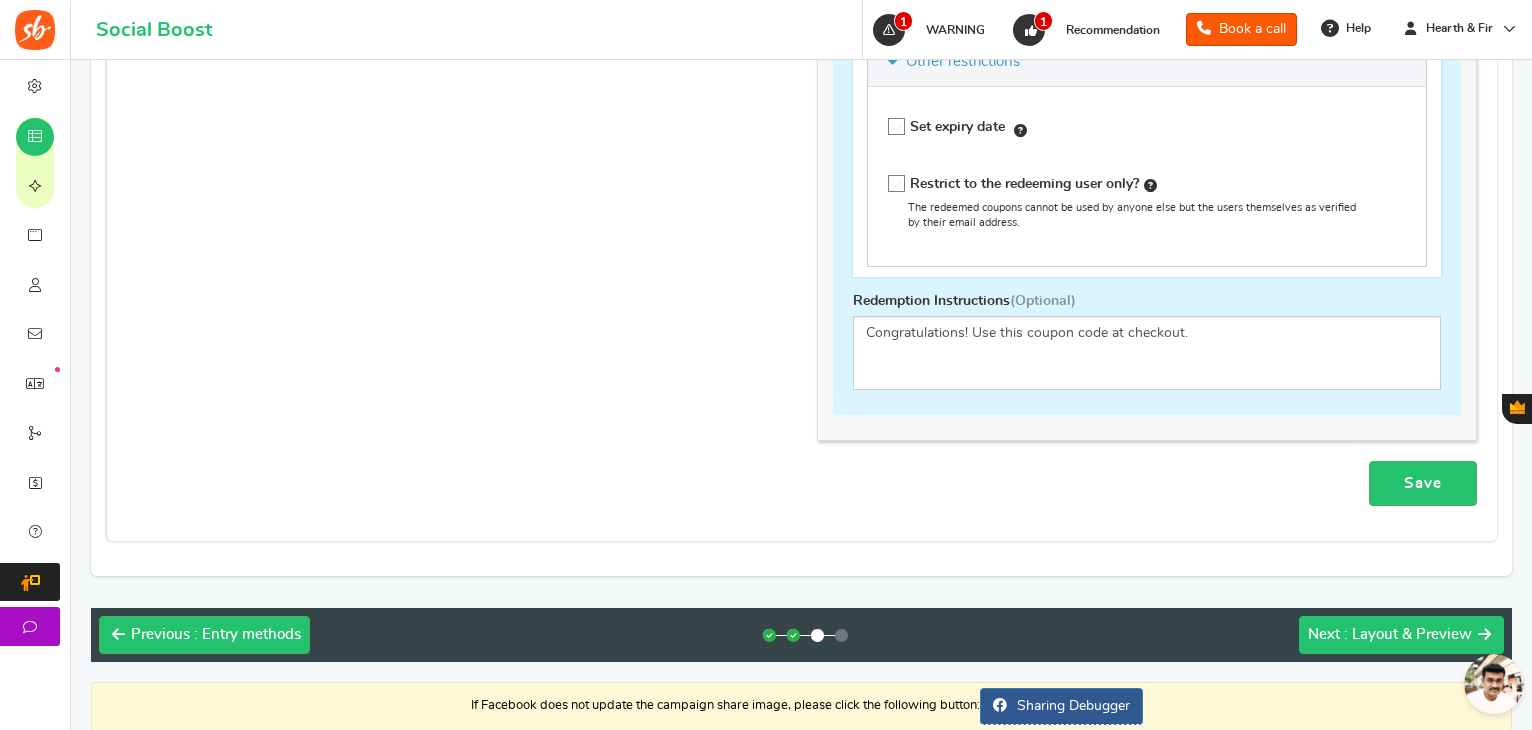 scroll, scrollTop: 1200, scrollLeft: 0, axis: vertical 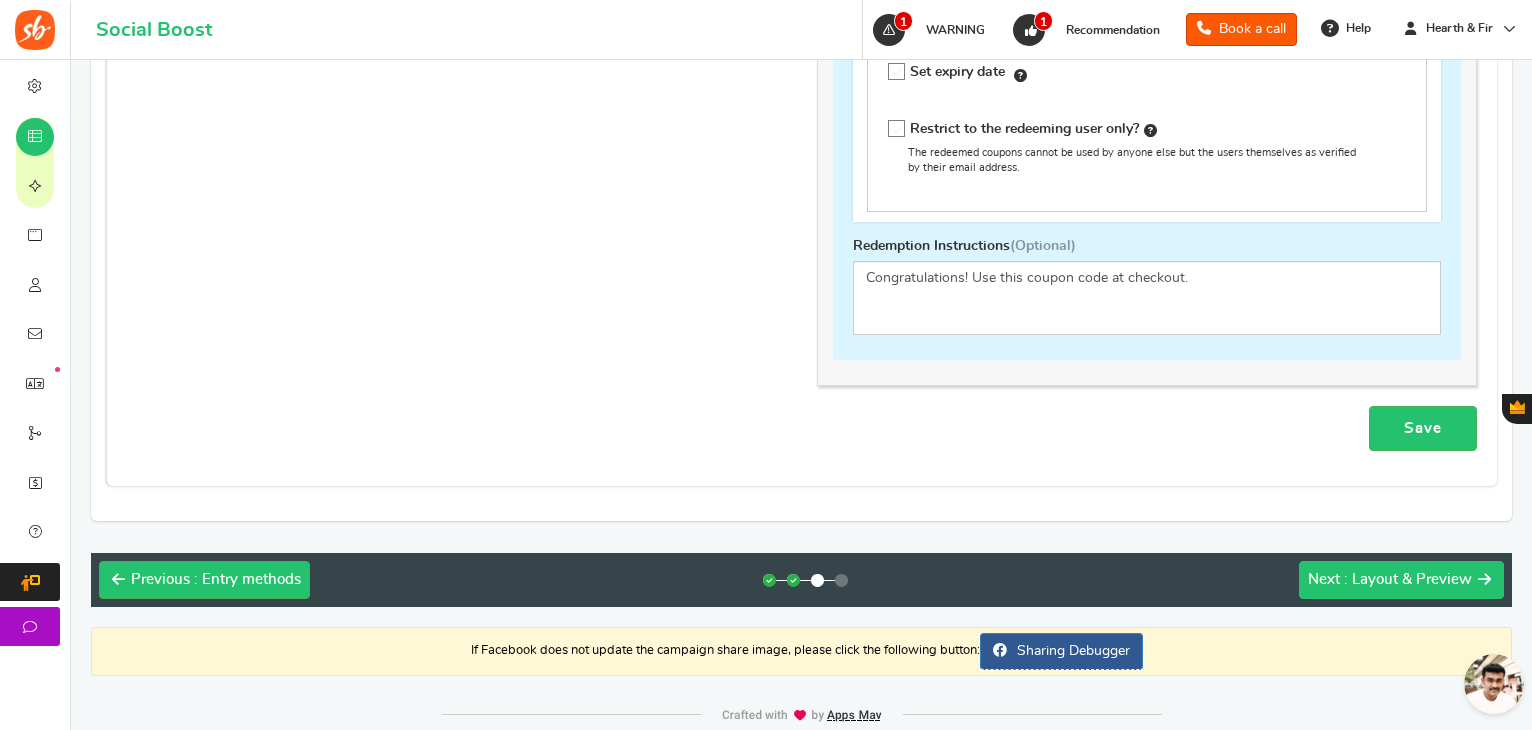 click on ": Layout & Preview" at bounding box center [1408, 579] 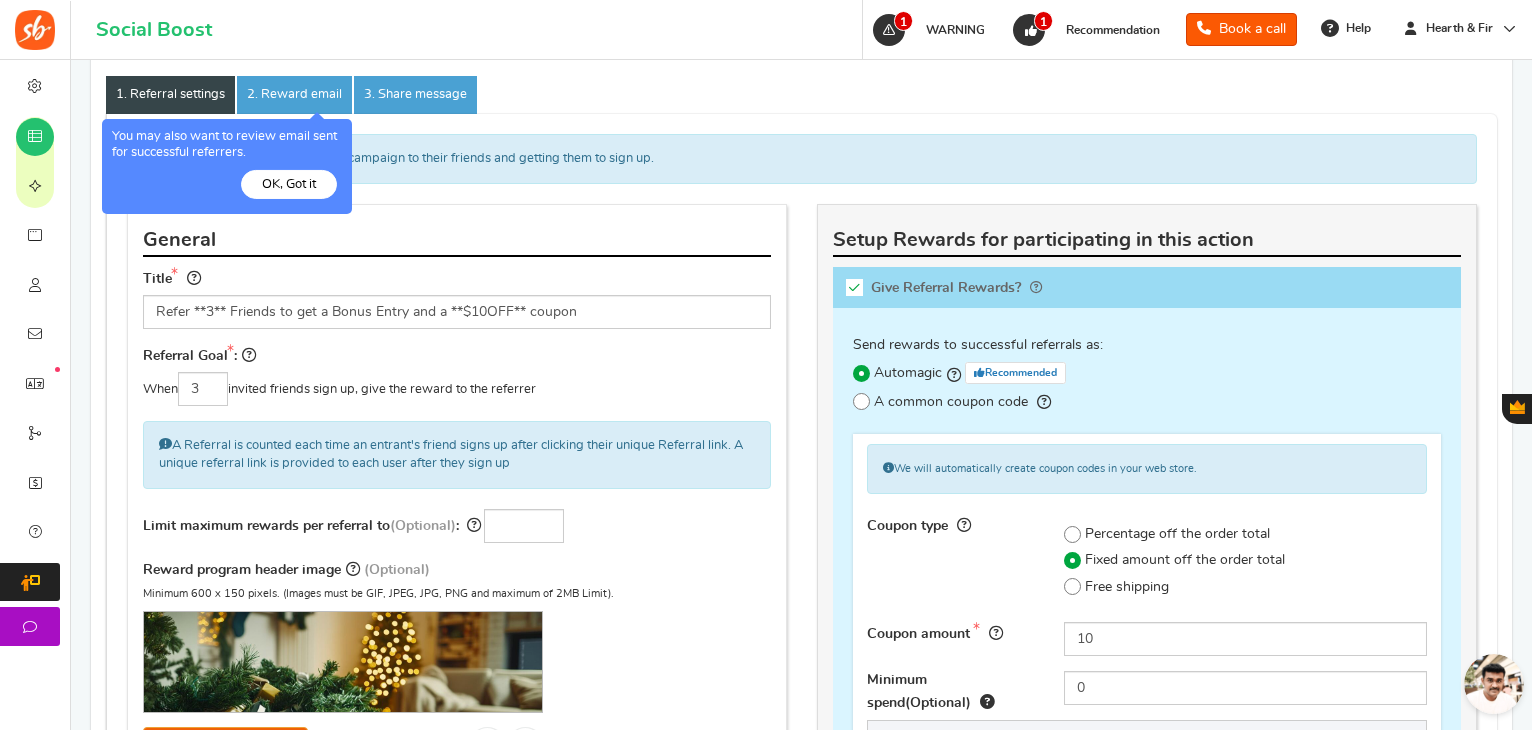 scroll, scrollTop: 292, scrollLeft: 0, axis: vertical 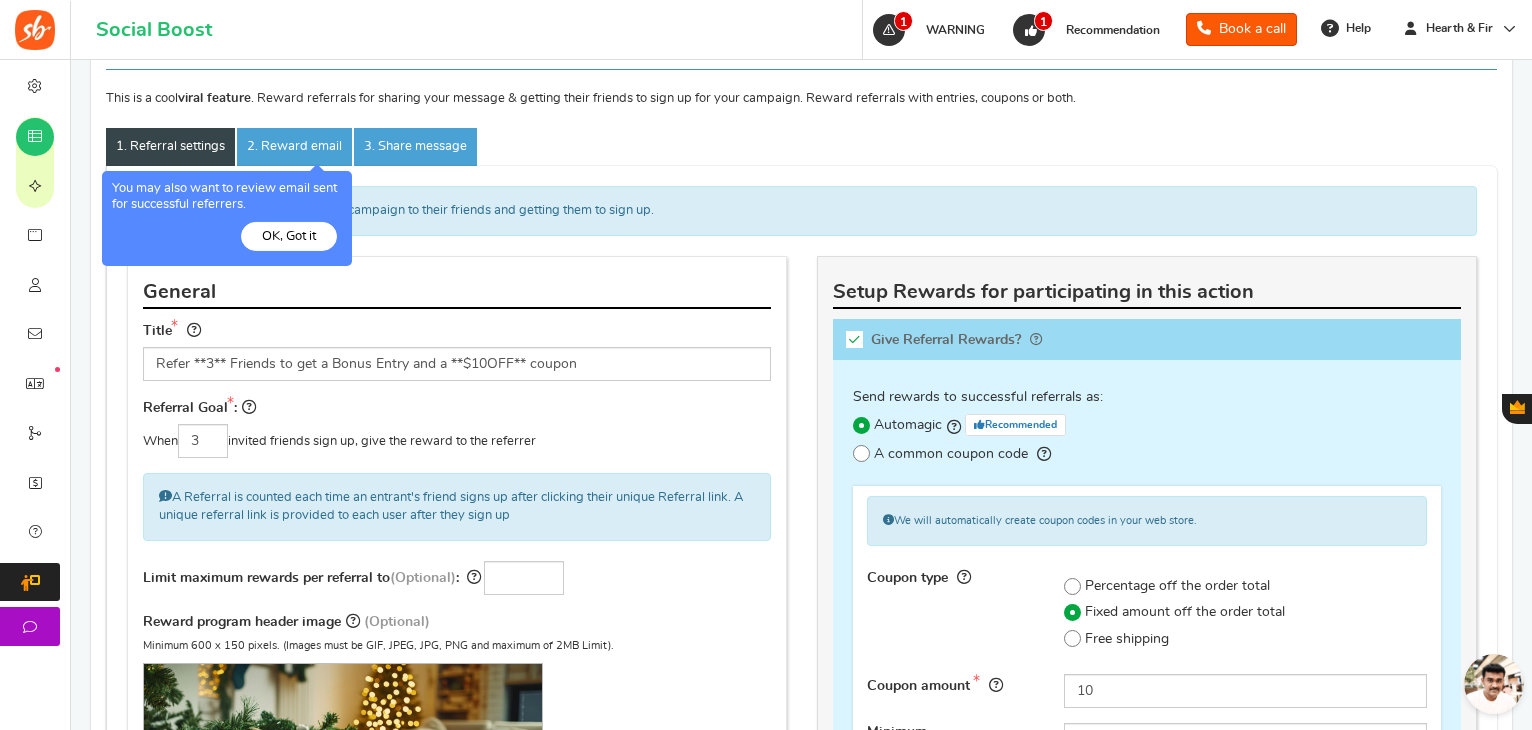 click on "OK, Got it" at bounding box center (289, 236) 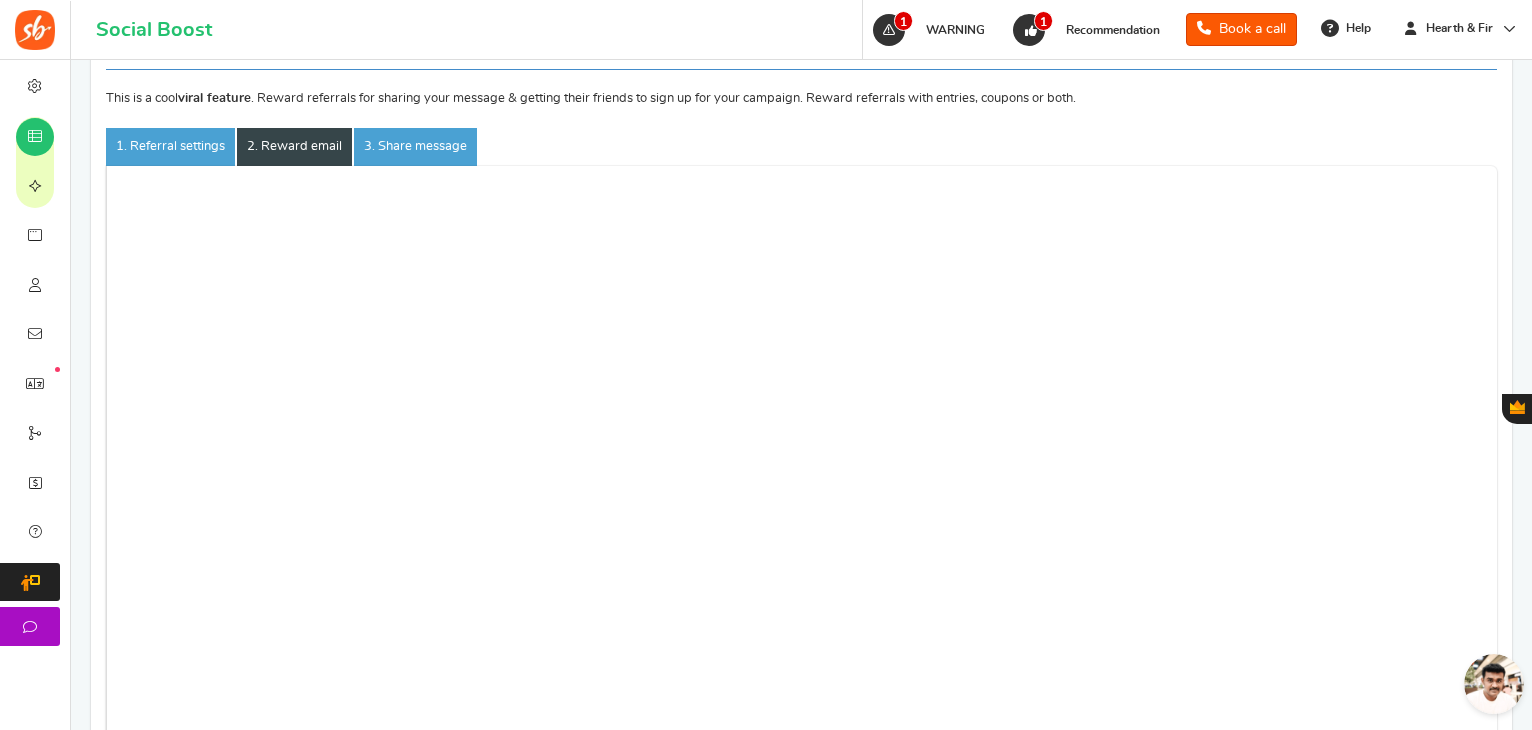 scroll, scrollTop: 239, scrollLeft: 0, axis: vertical 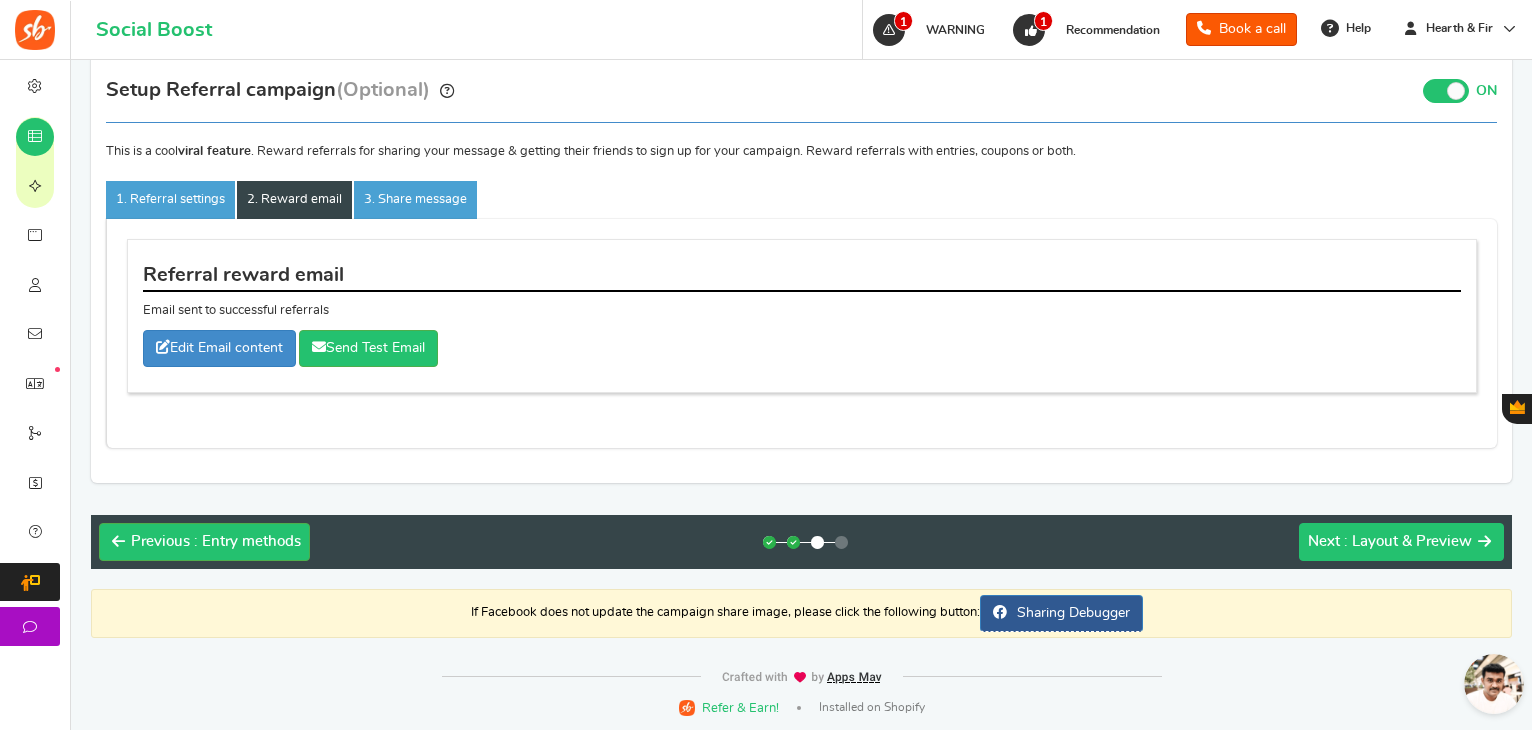 click on ": Layout & Preview" at bounding box center [1408, 541] 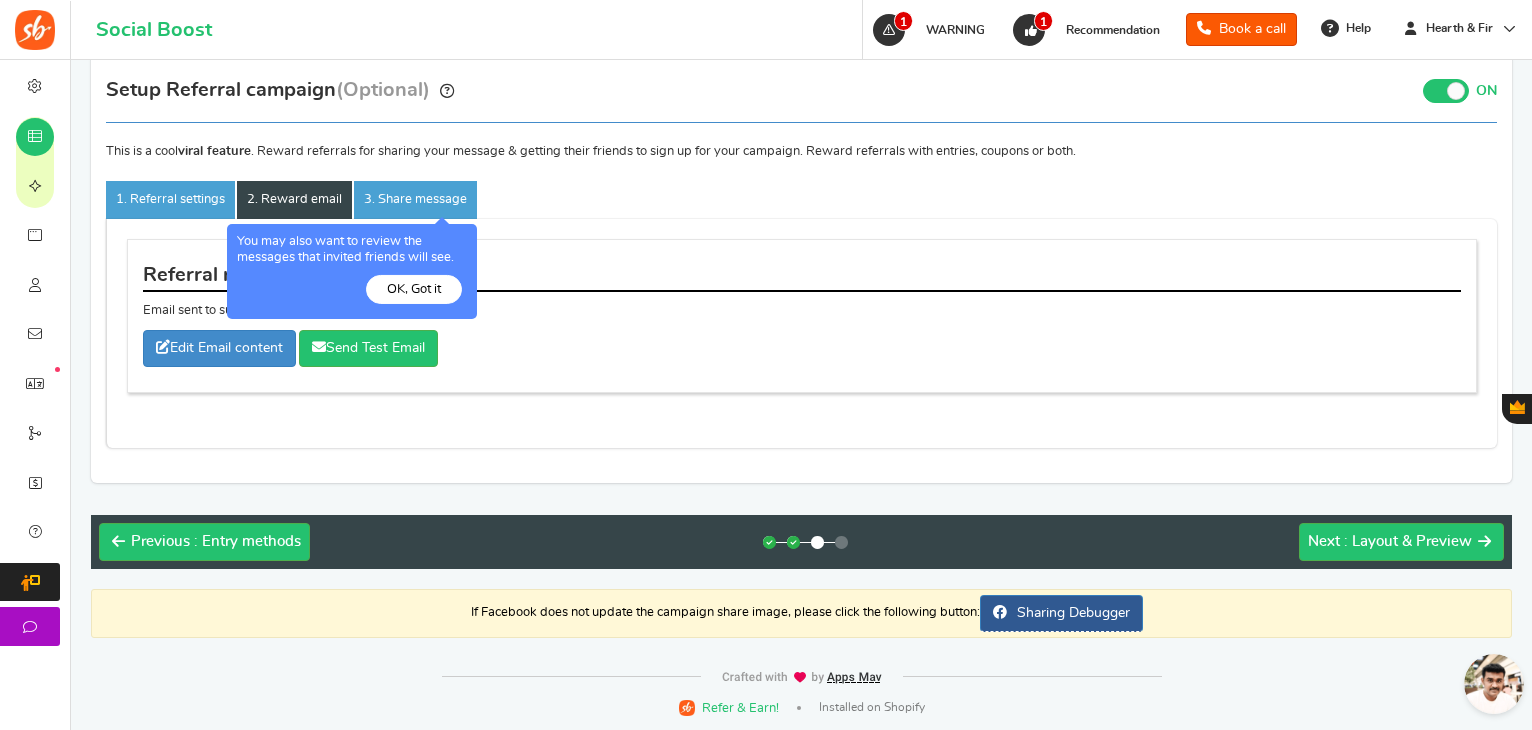 click on "OK, Got it" at bounding box center (0, 0) 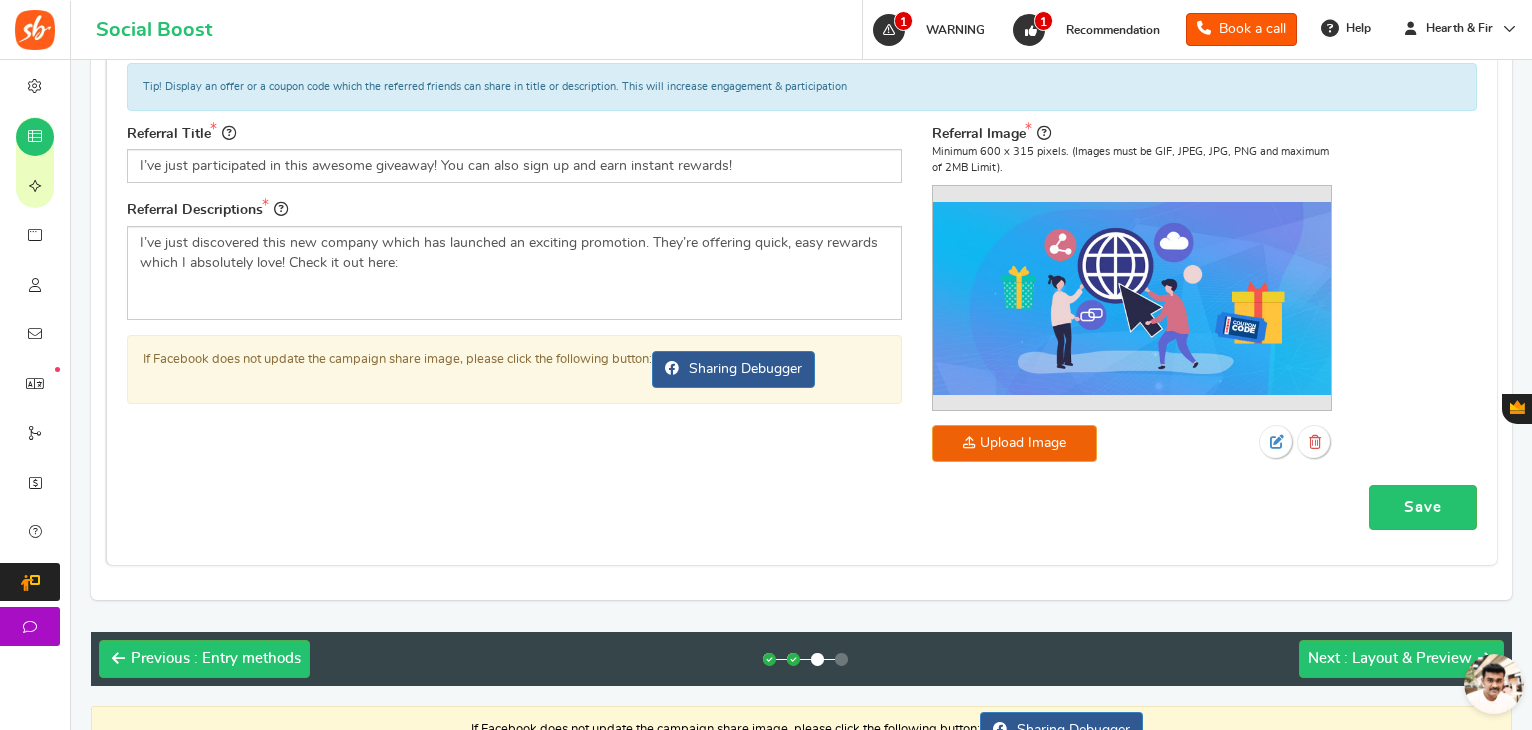 scroll, scrollTop: 580, scrollLeft: 0, axis: vertical 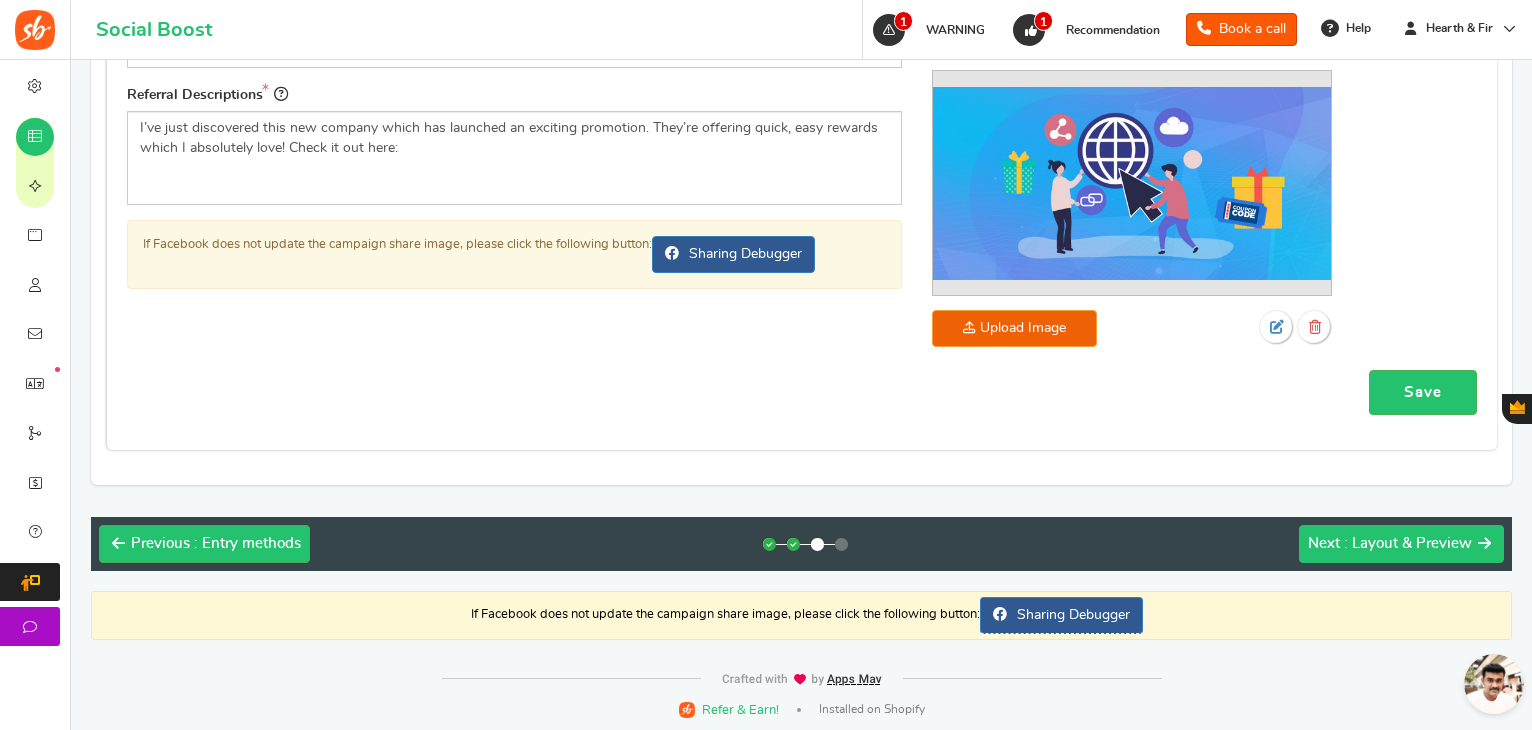 click on "Next
: Layout & Preview" at bounding box center (1401, 544) 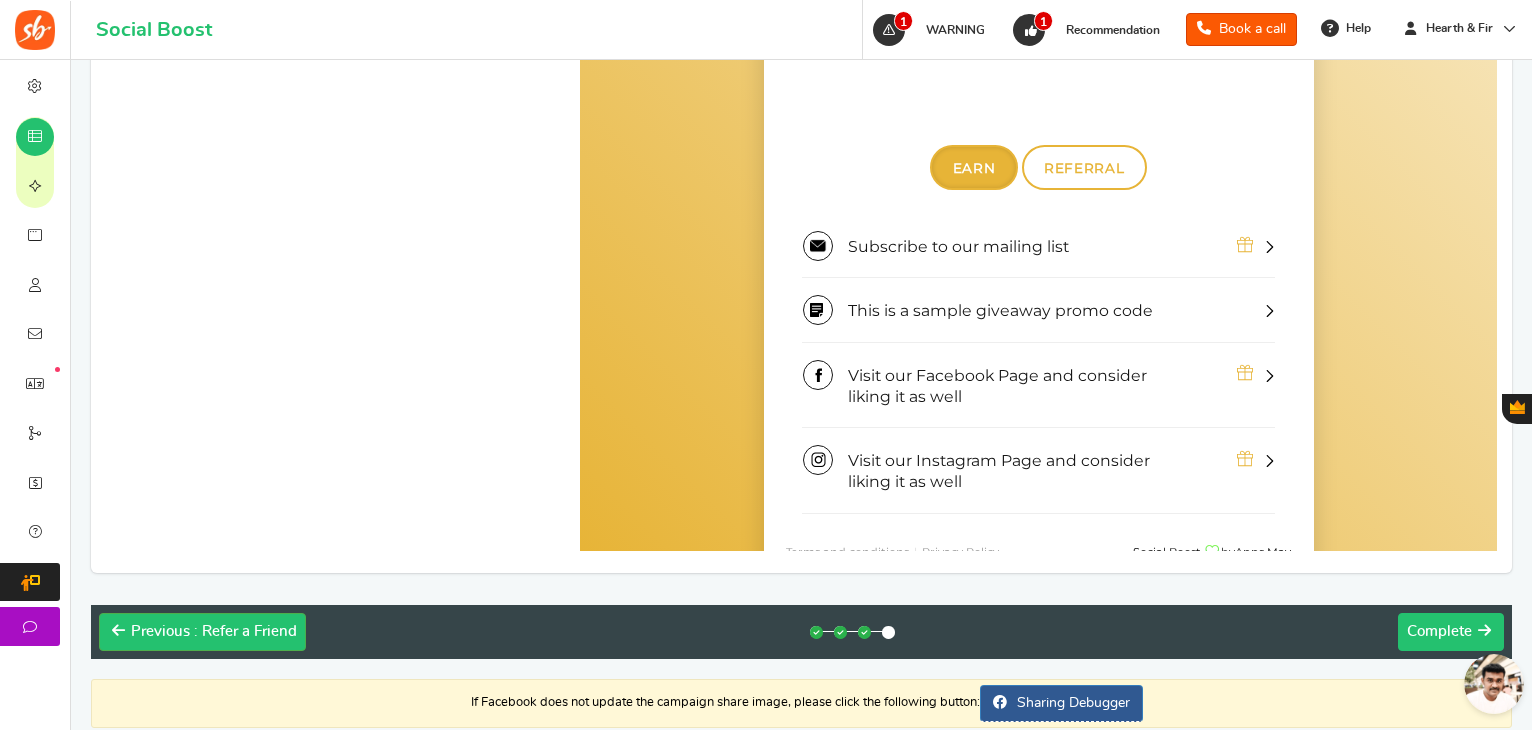 scroll, scrollTop: 884, scrollLeft: 0, axis: vertical 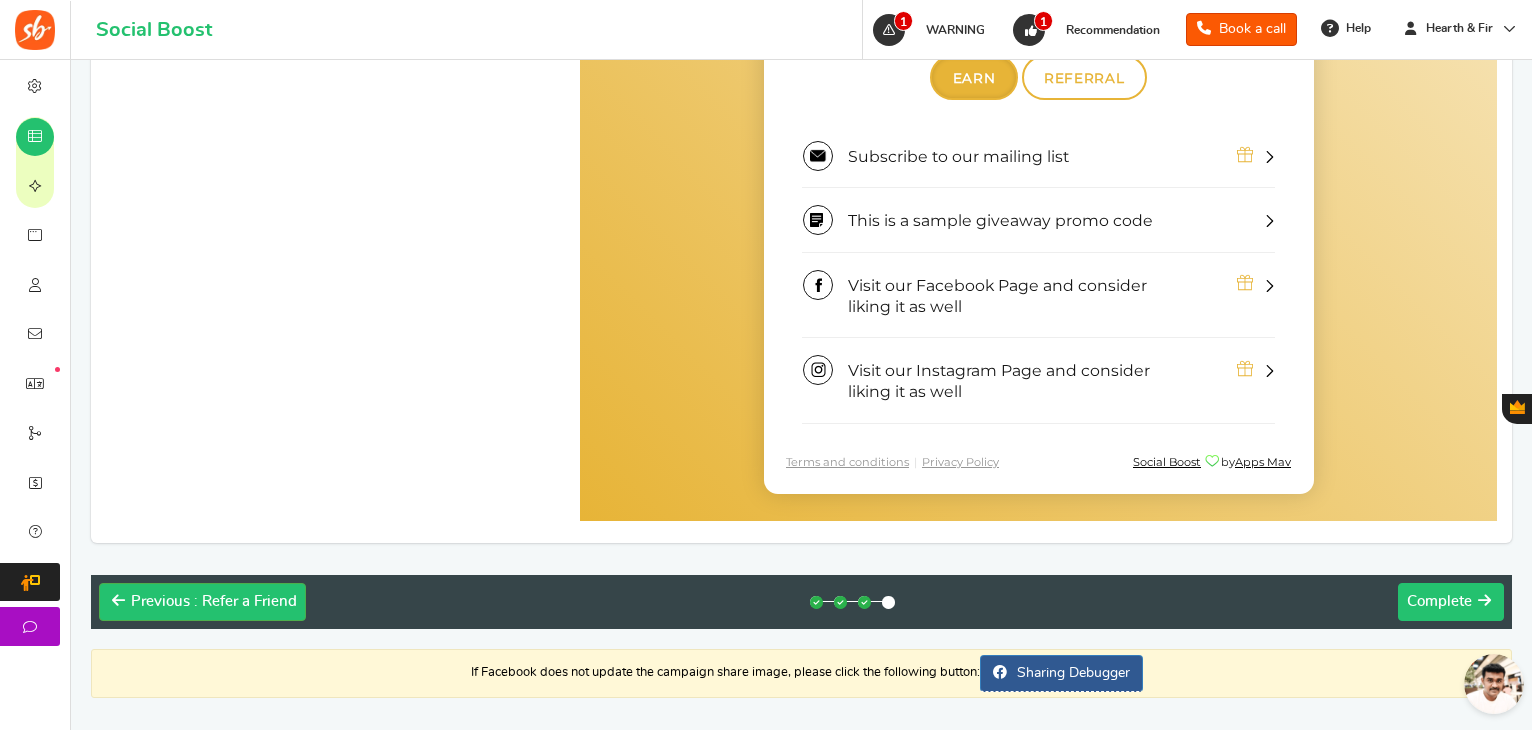 click on "Complete" at bounding box center [1439, 601] 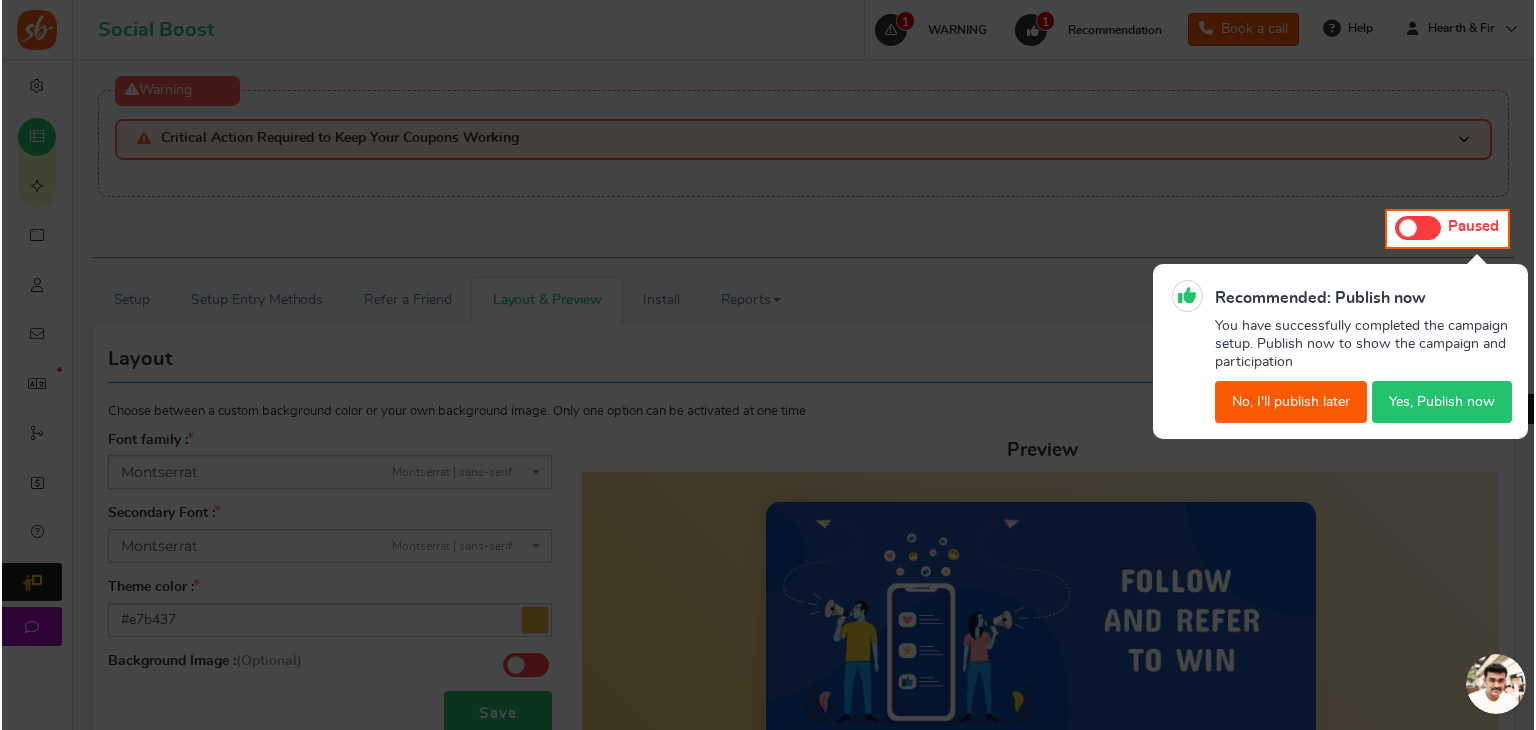 scroll, scrollTop: 0, scrollLeft: 0, axis: both 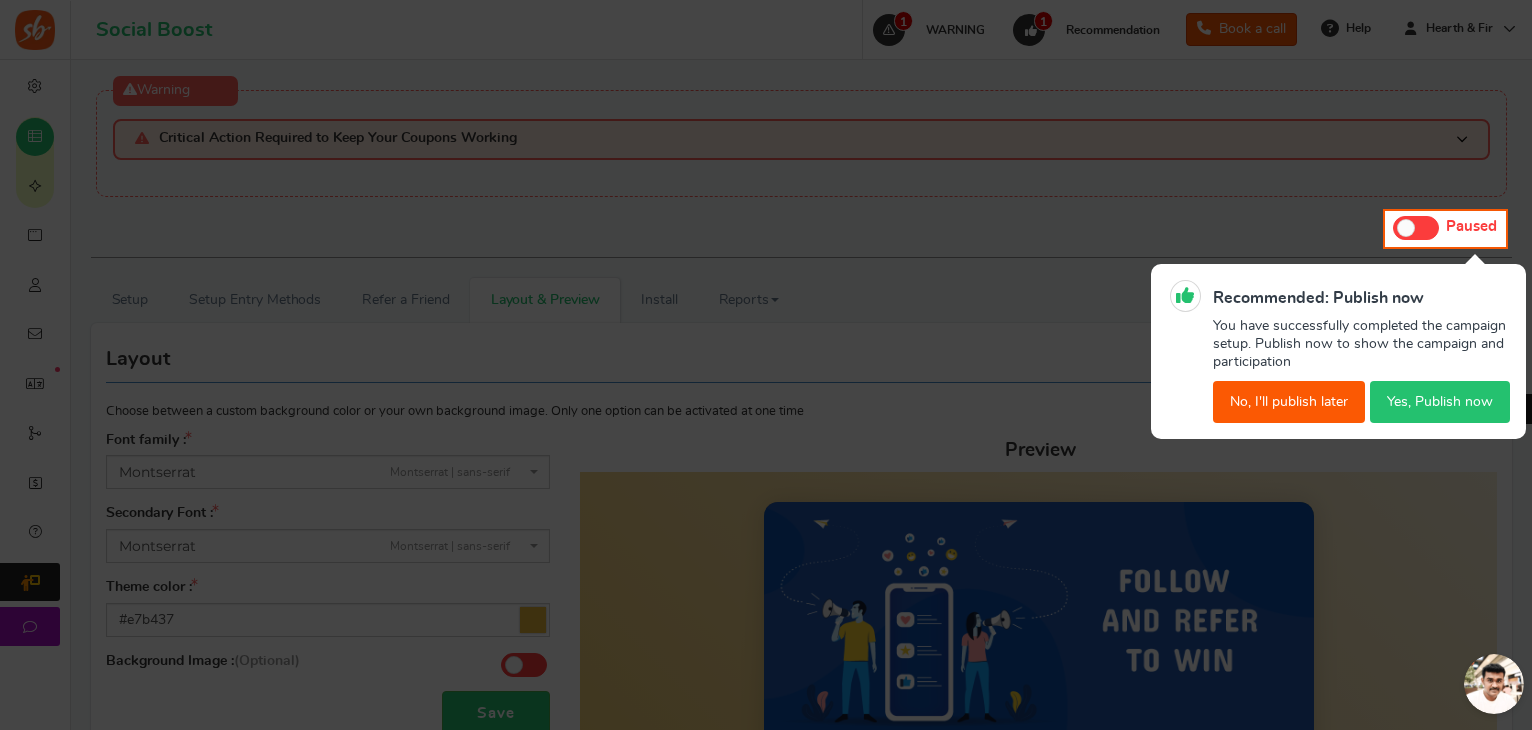 click on "Yes, Publish now" at bounding box center [1440, 402] 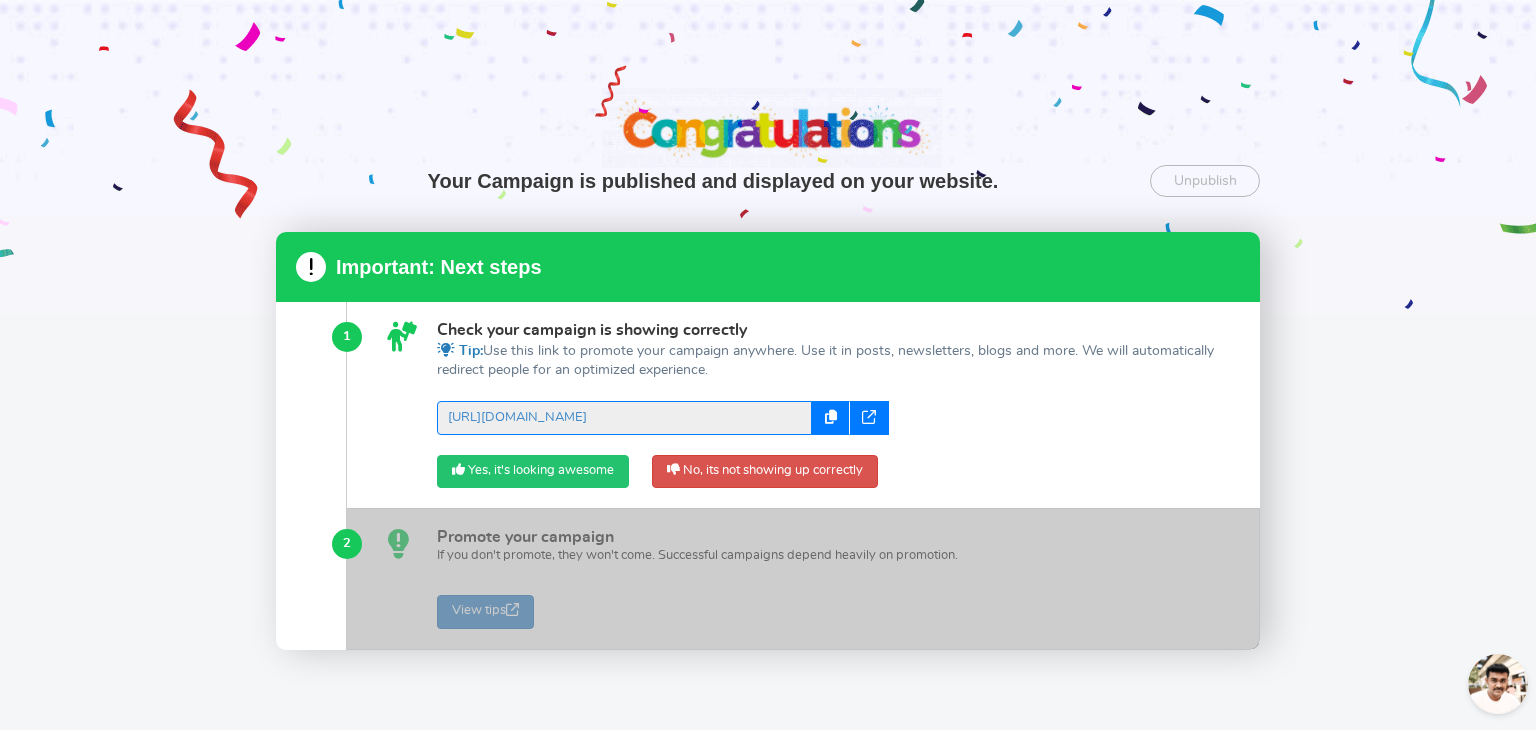 click on "Yes, it's looking awesome" at bounding box center (533, 472) 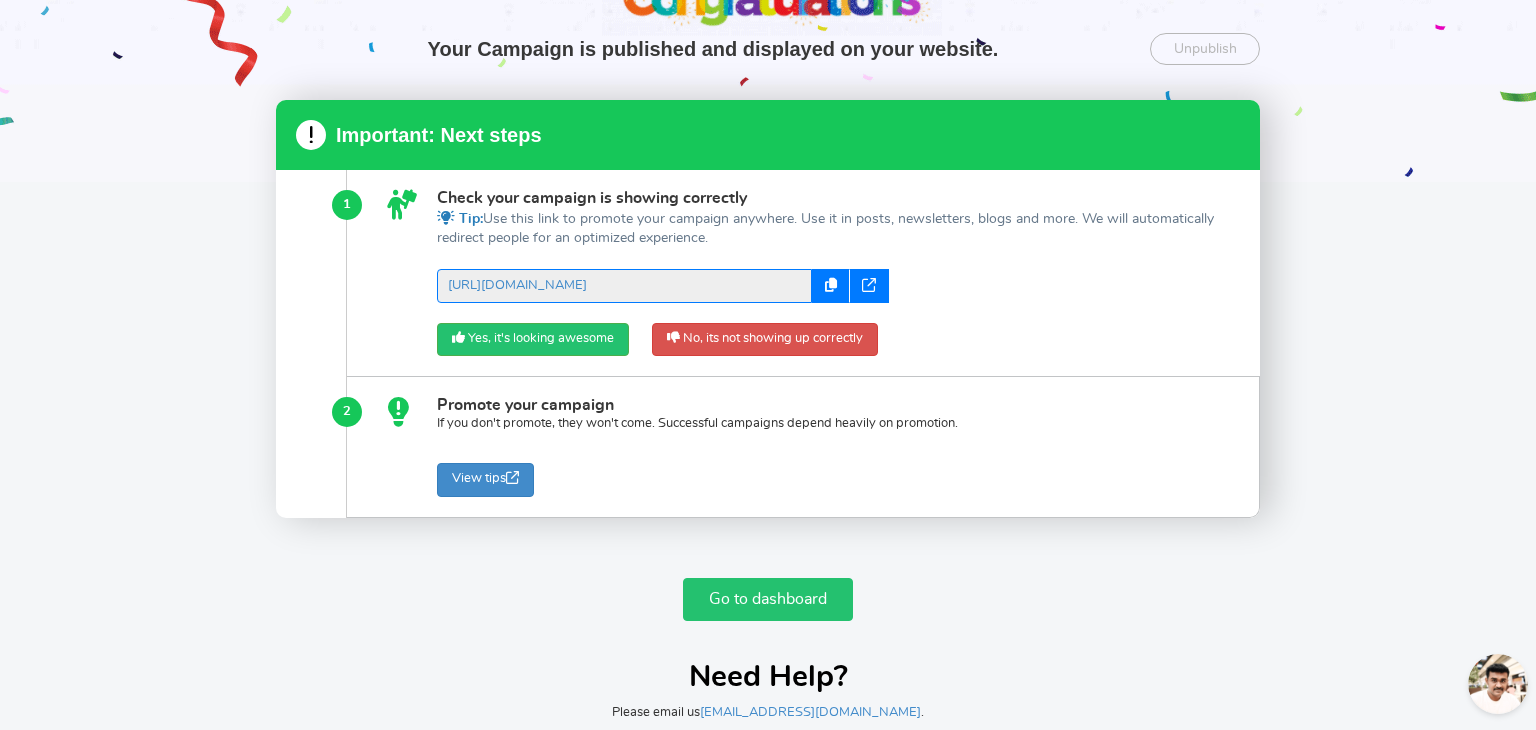 click on "Go to dashboard" at bounding box center (768, 599) 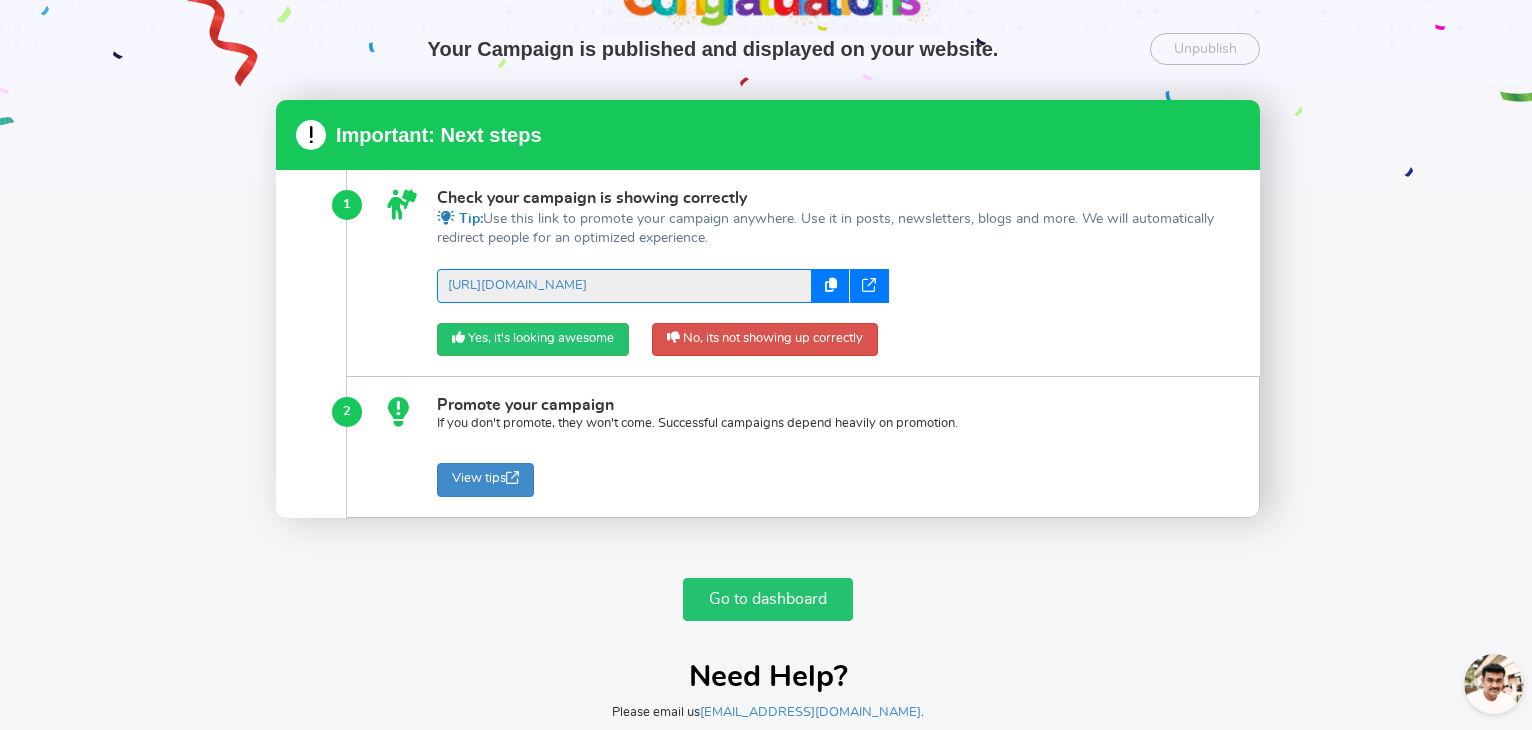 scroll, scrollTop: 132, scrollLeft: 0, axis: vertical 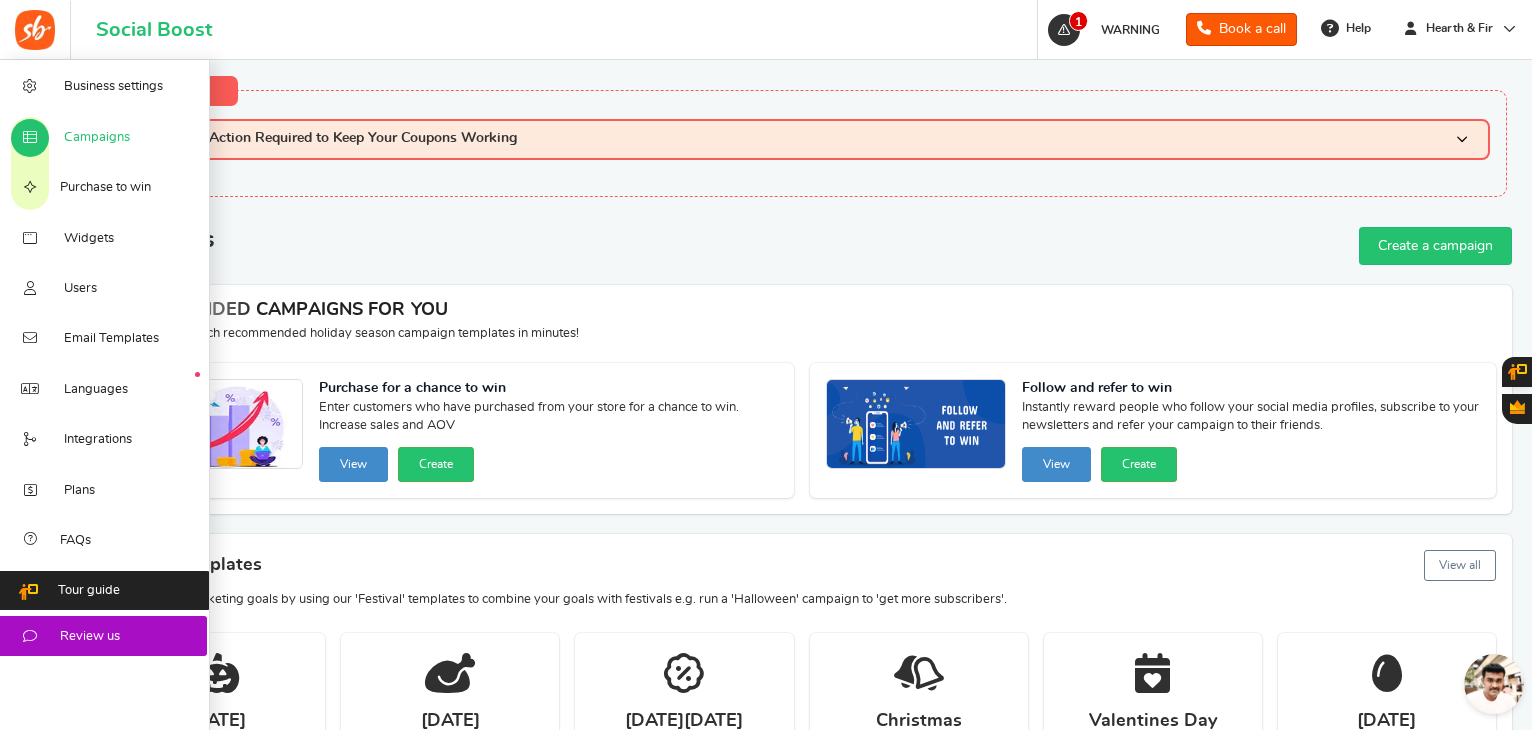 click on "Campaigns" at bounding box center (97, 138) 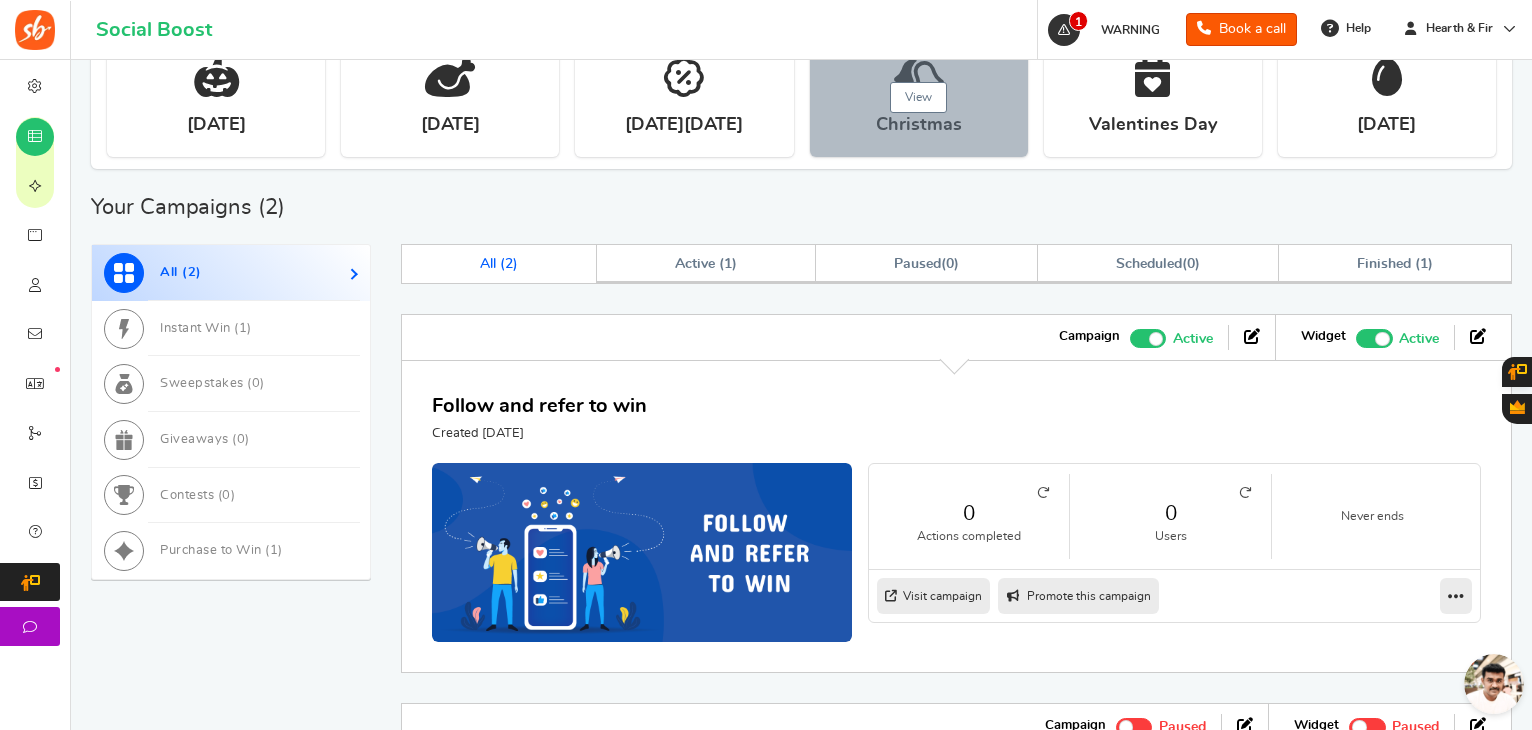 scroll, scrollTop: 700, scrollLeft: 0, axis: vertical 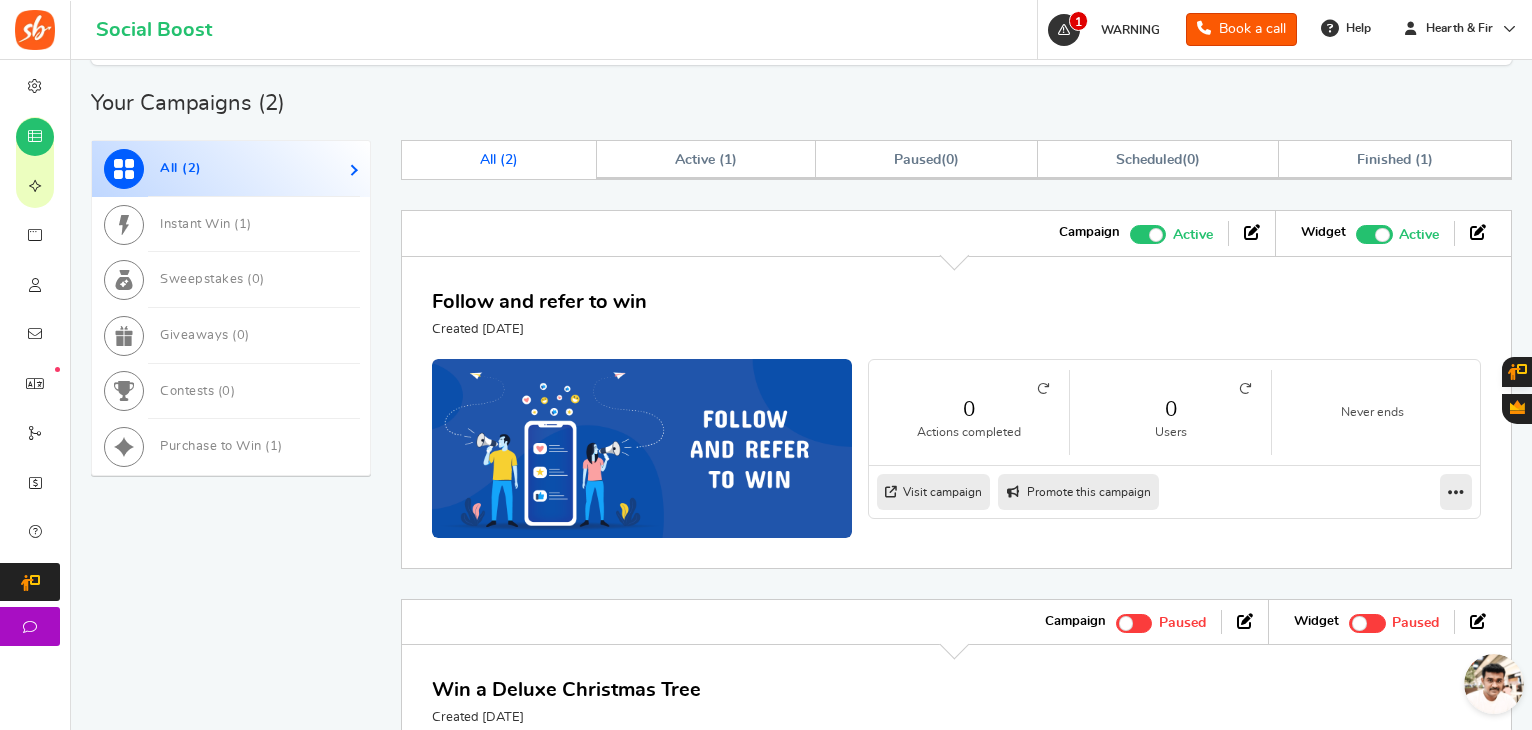 click on "Recommended: TURN ON" at bounding box center [1374, 234] 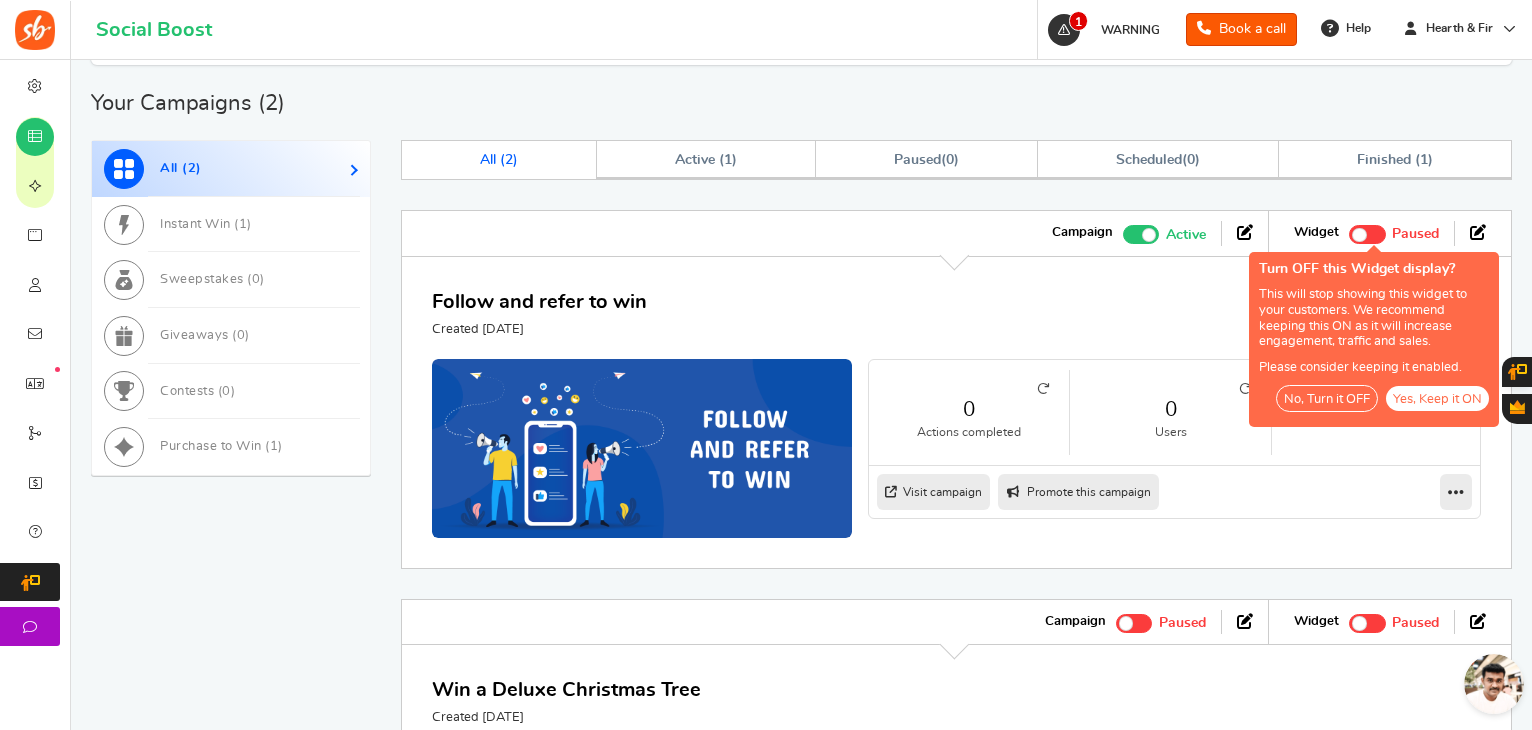 click on "No, Turn it OFF" at bounding box center (1327, 398) 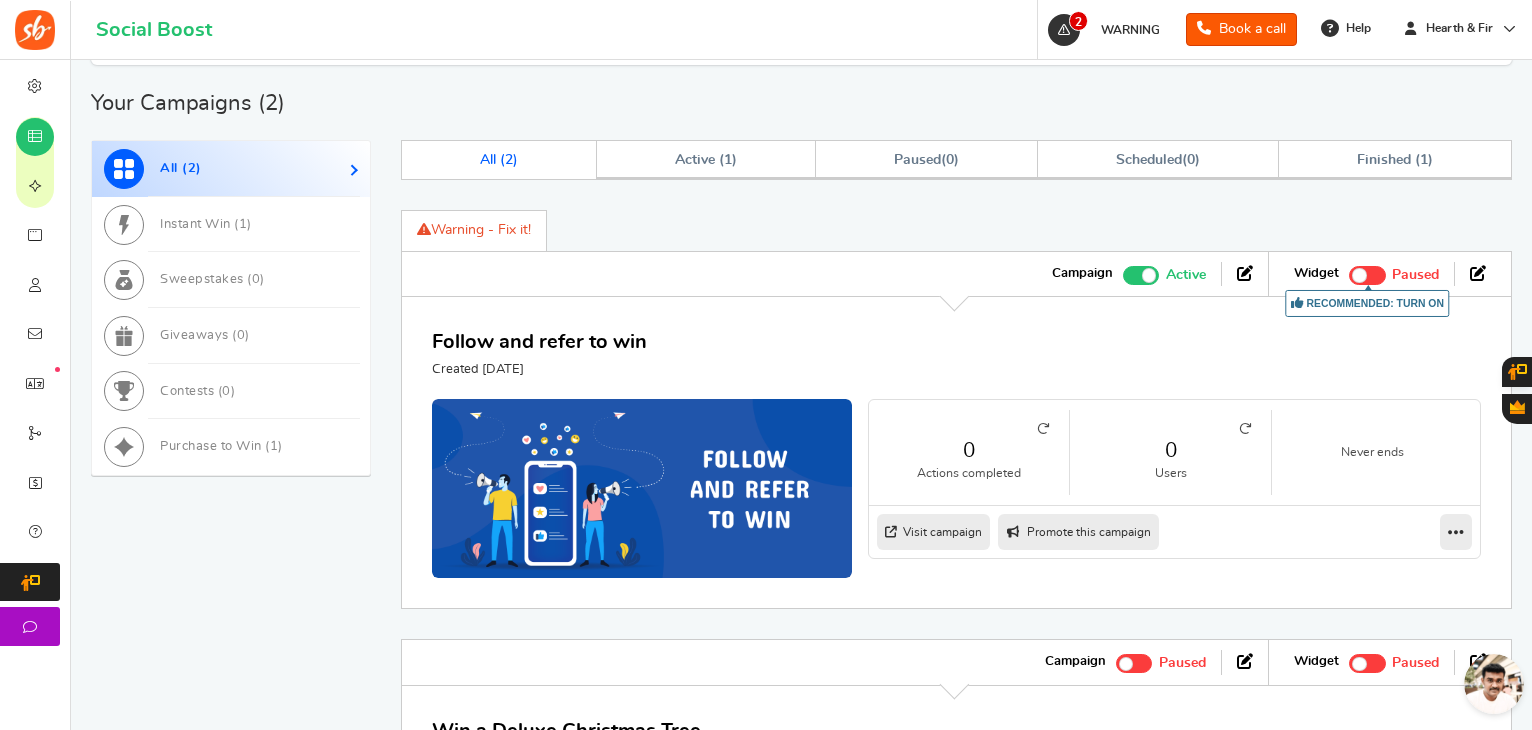 click on "Visit campaign" at bounding box center (933, 532) 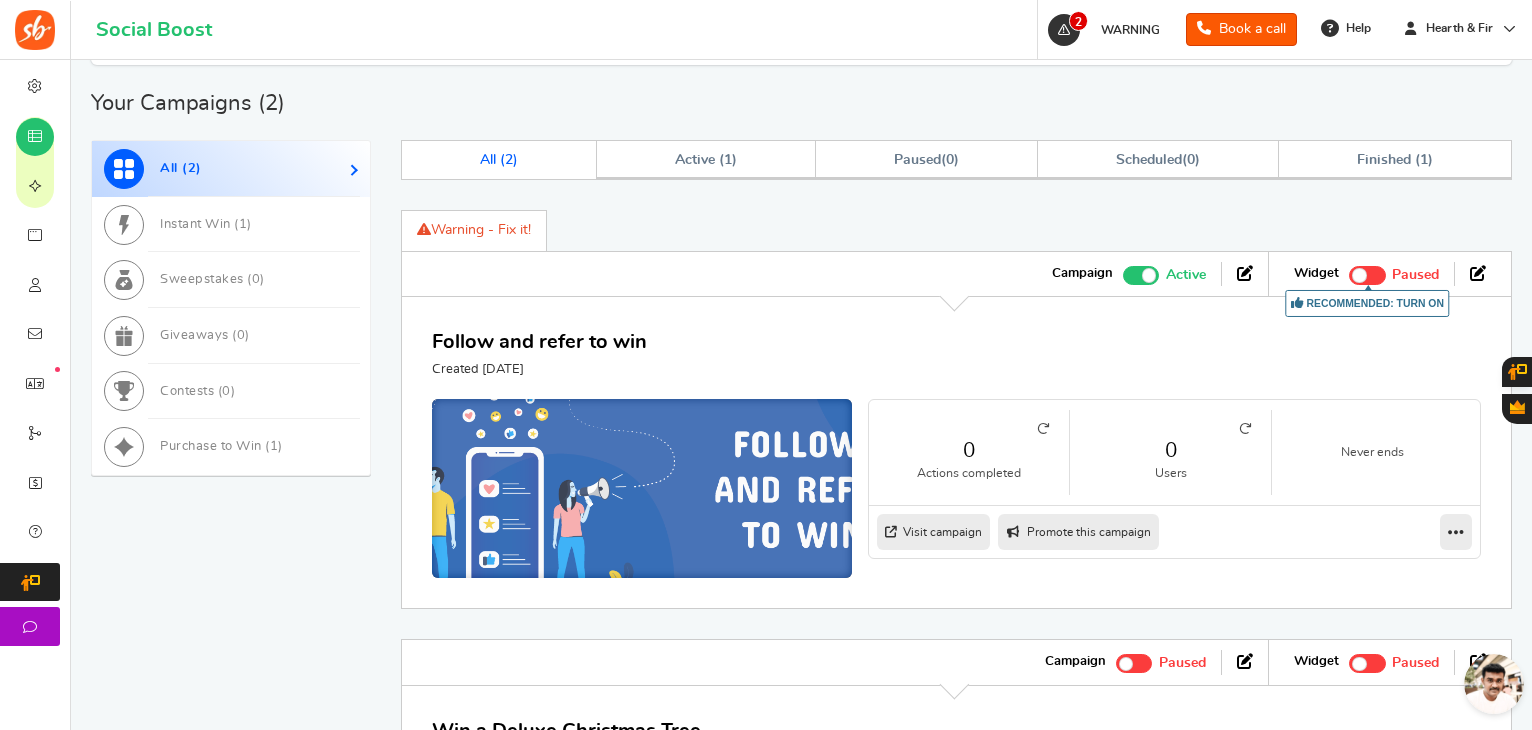 click at bounding box center [641, 489] 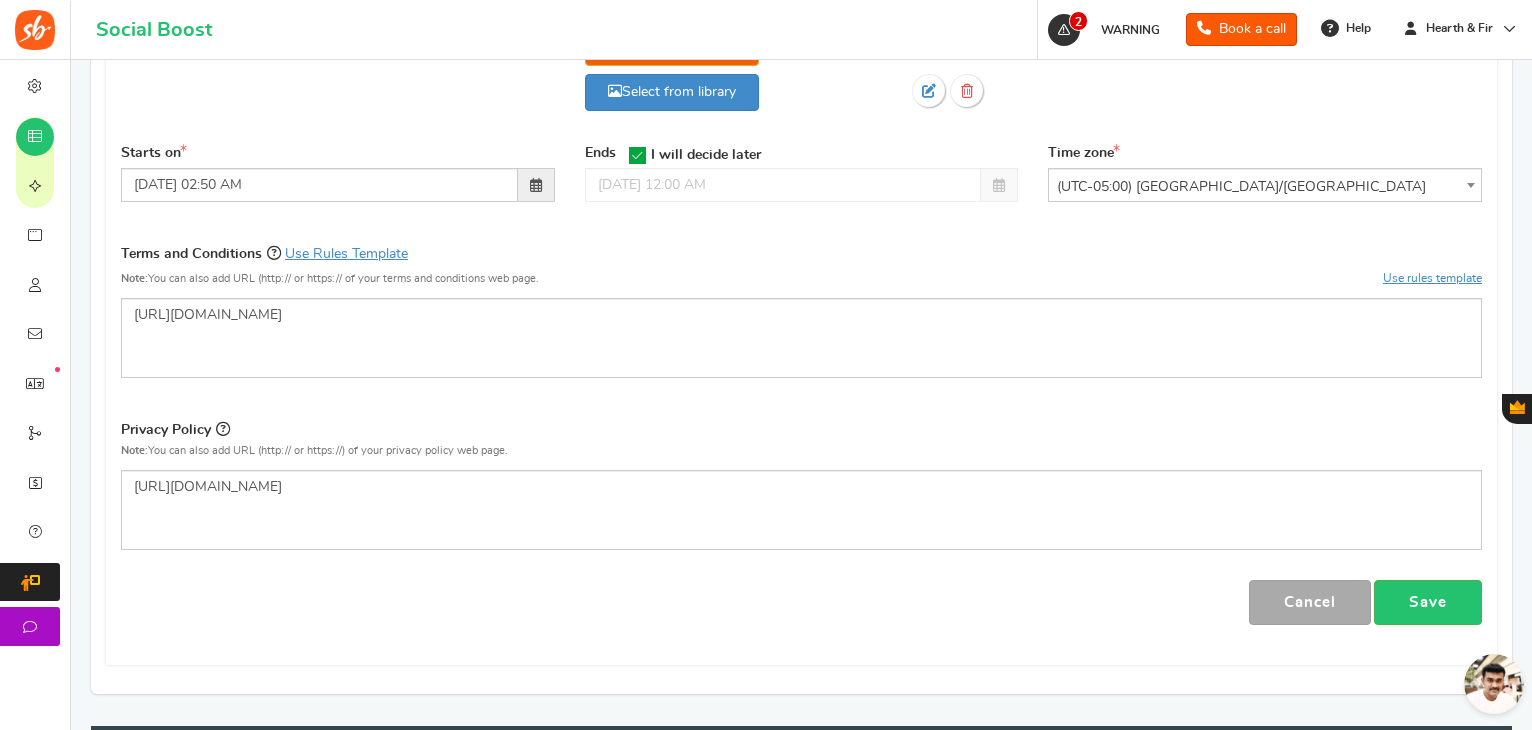 scroll, scrollTop: 0, scrollLeft: 0, axis: both 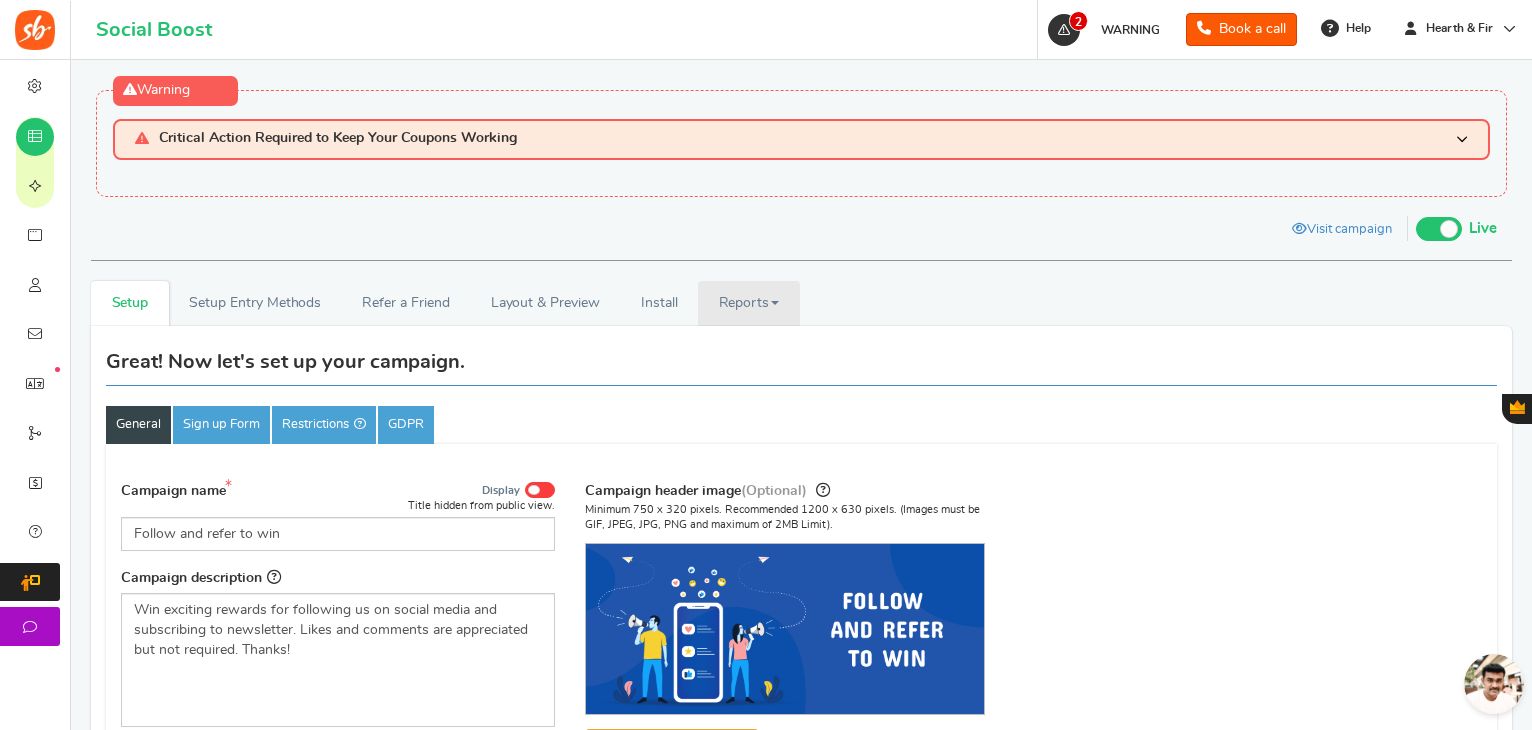 click on "Reports" at bounding box center (749, 303) 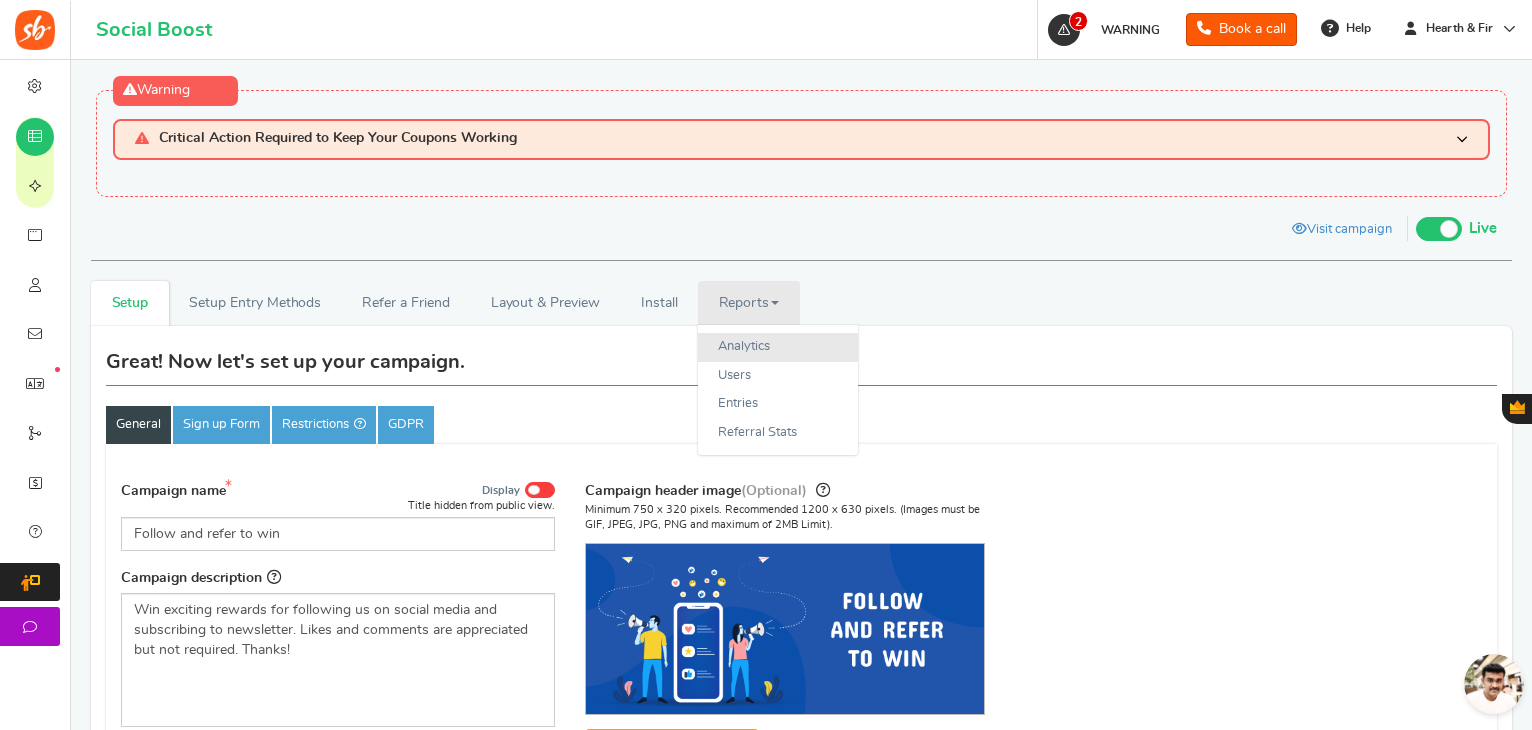 click on "Analytics" at bounding box center (778, 347) 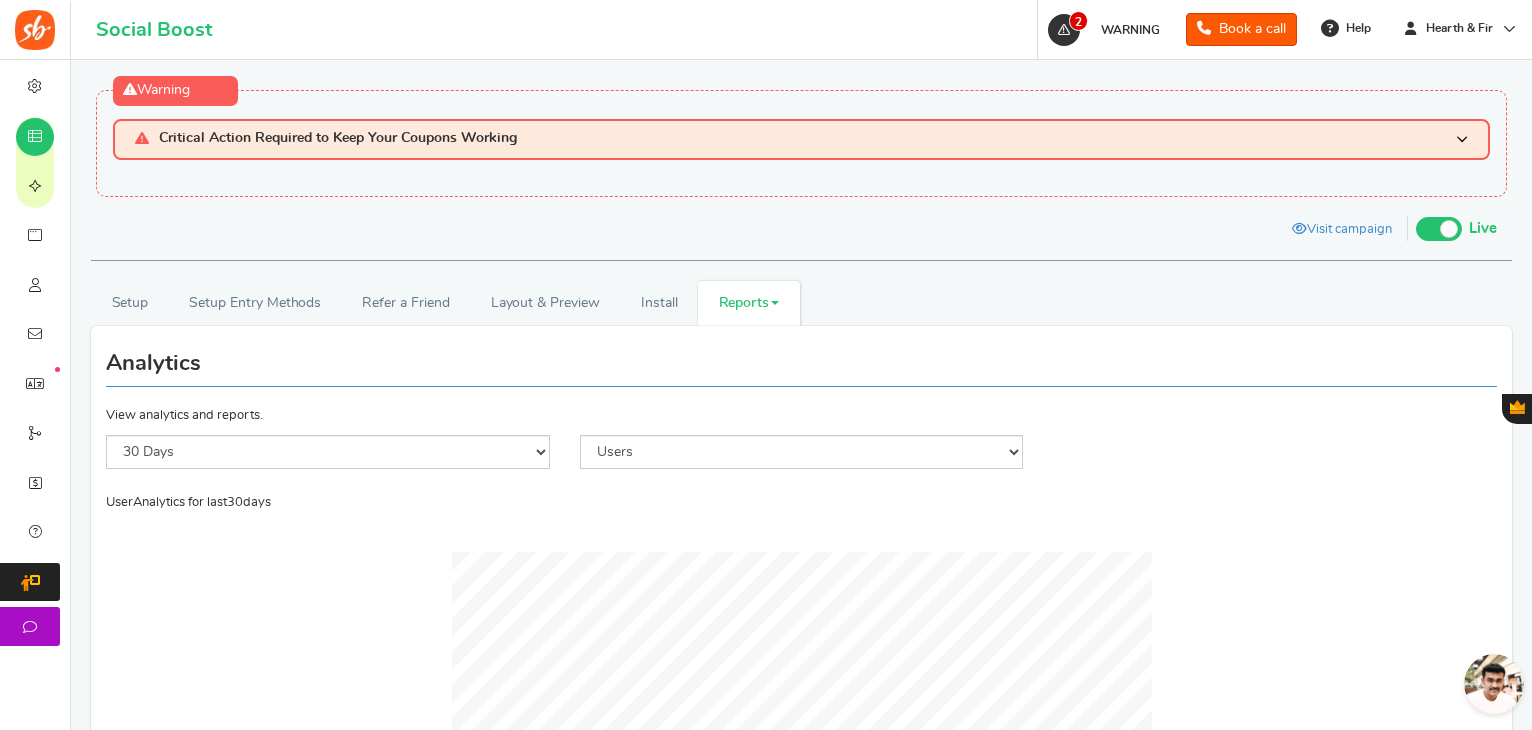 click on "Reports" at bounding box center [749, 303] 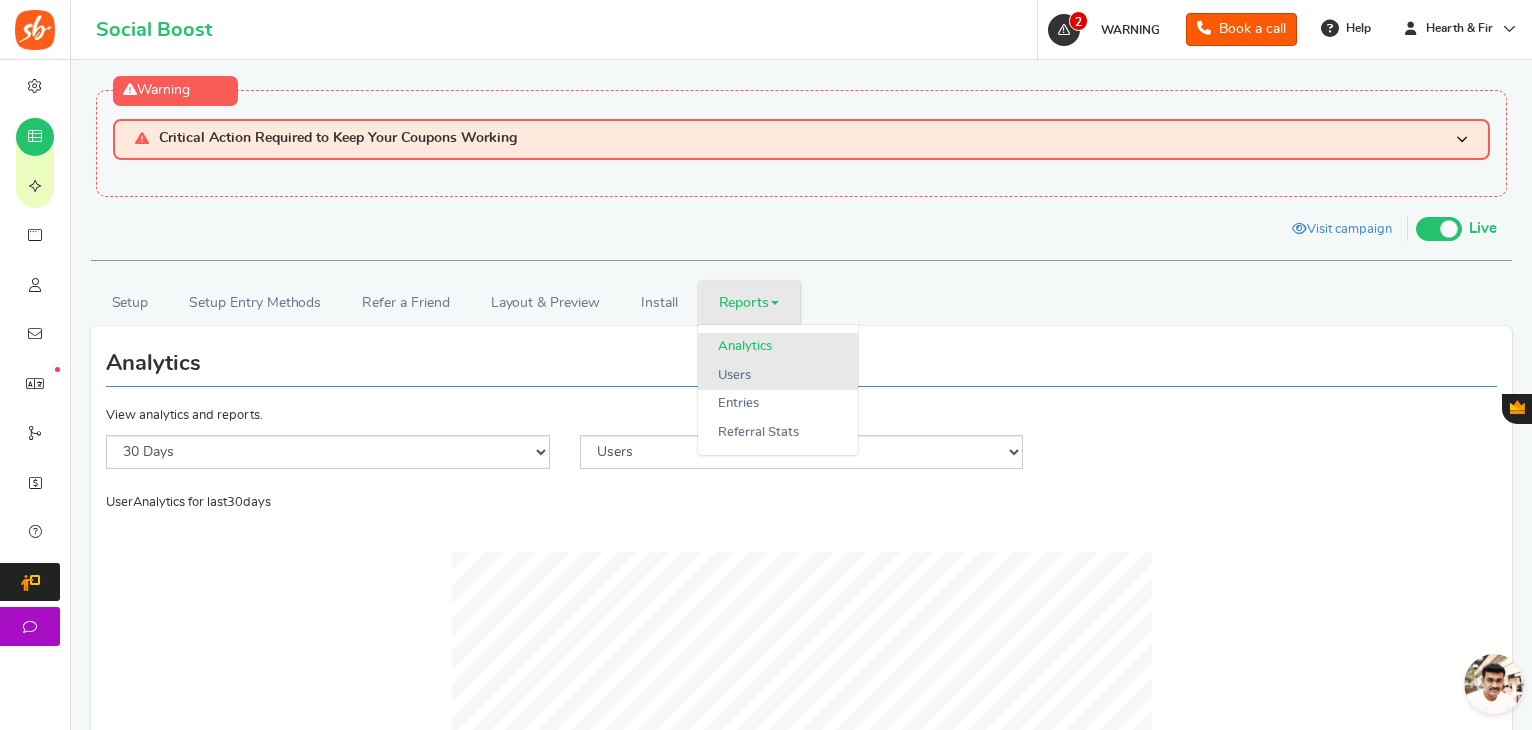 click on "Users" at bounding box center (778, 376) 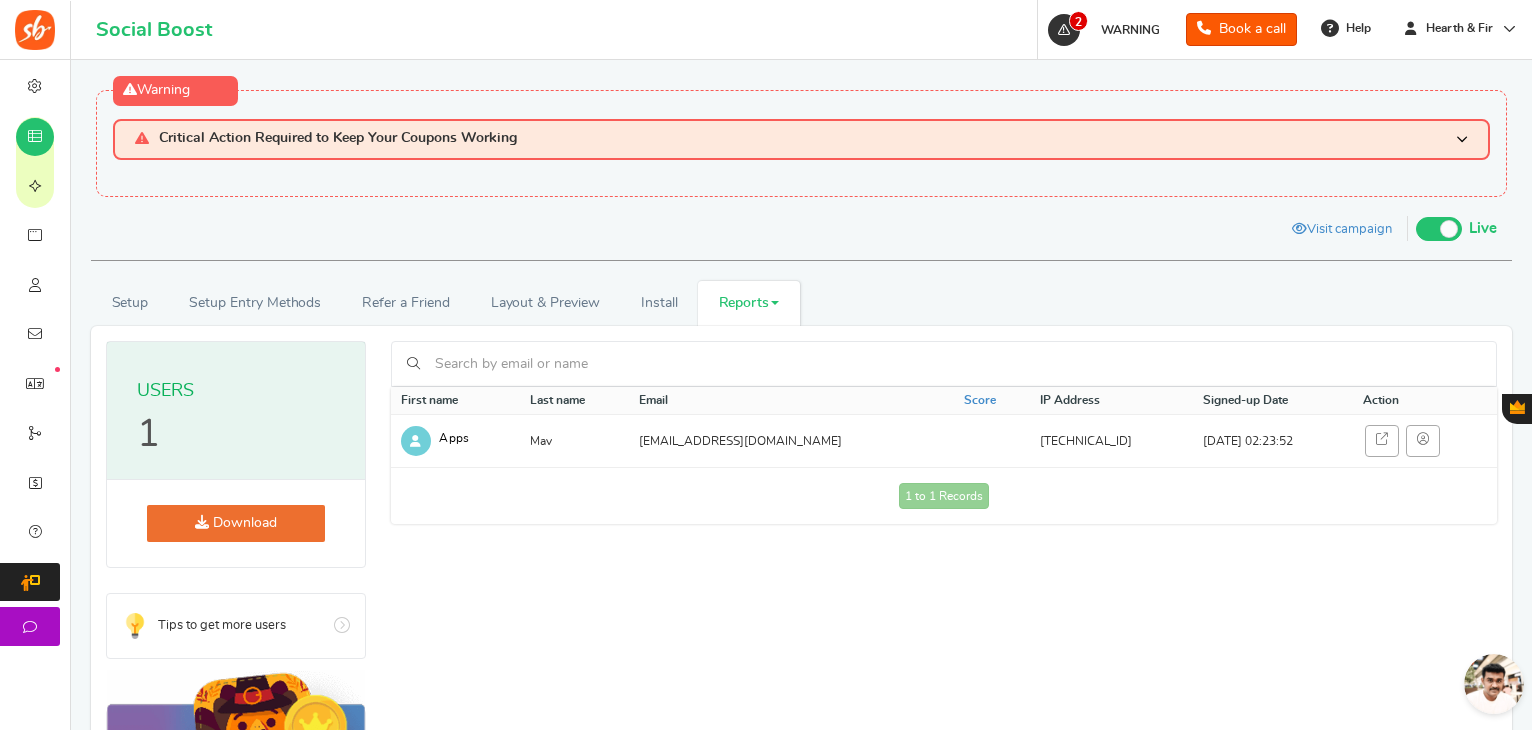 scroll, scrollTop: 100, scrollLeft: 0, axis: vertical 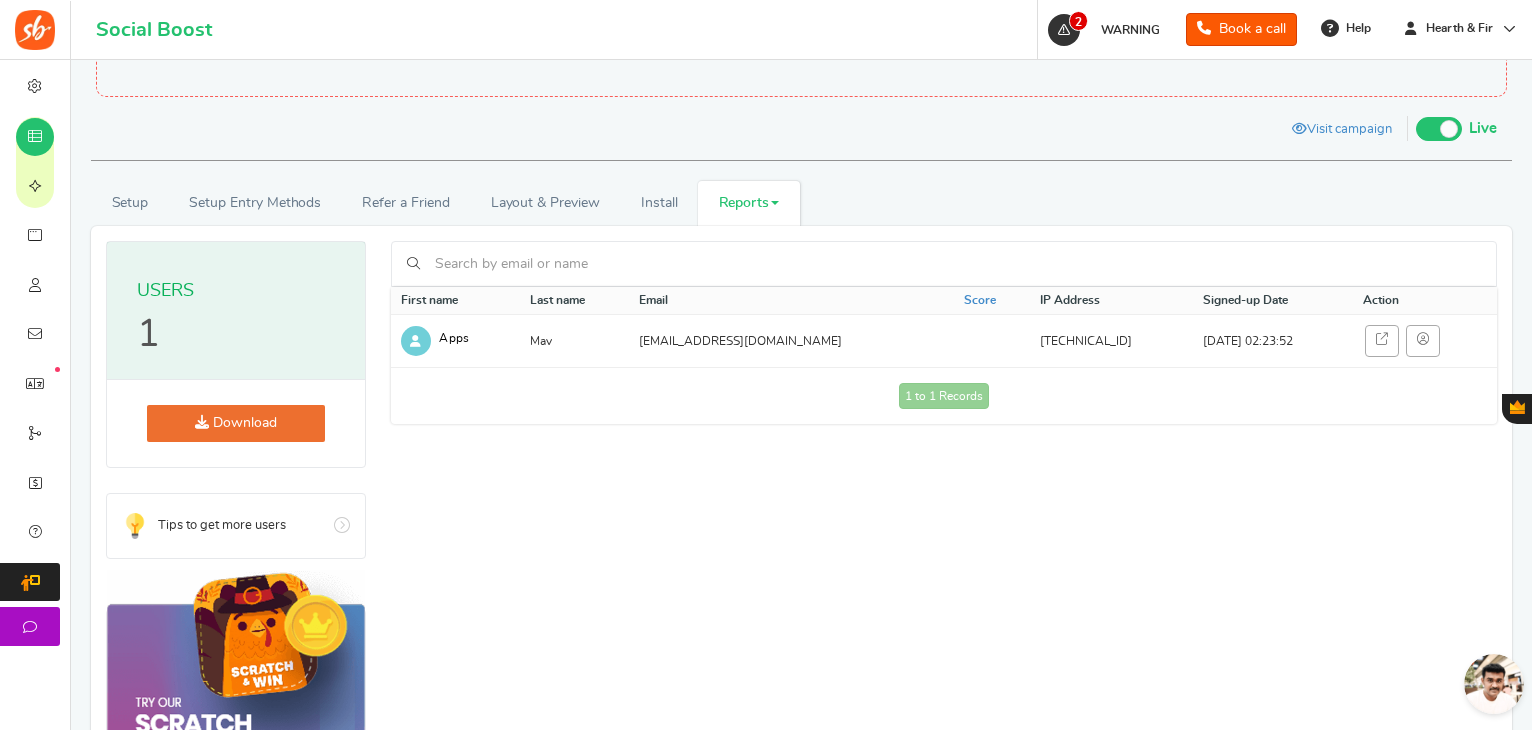 click on "Reports" at bounding box center (749, 203) 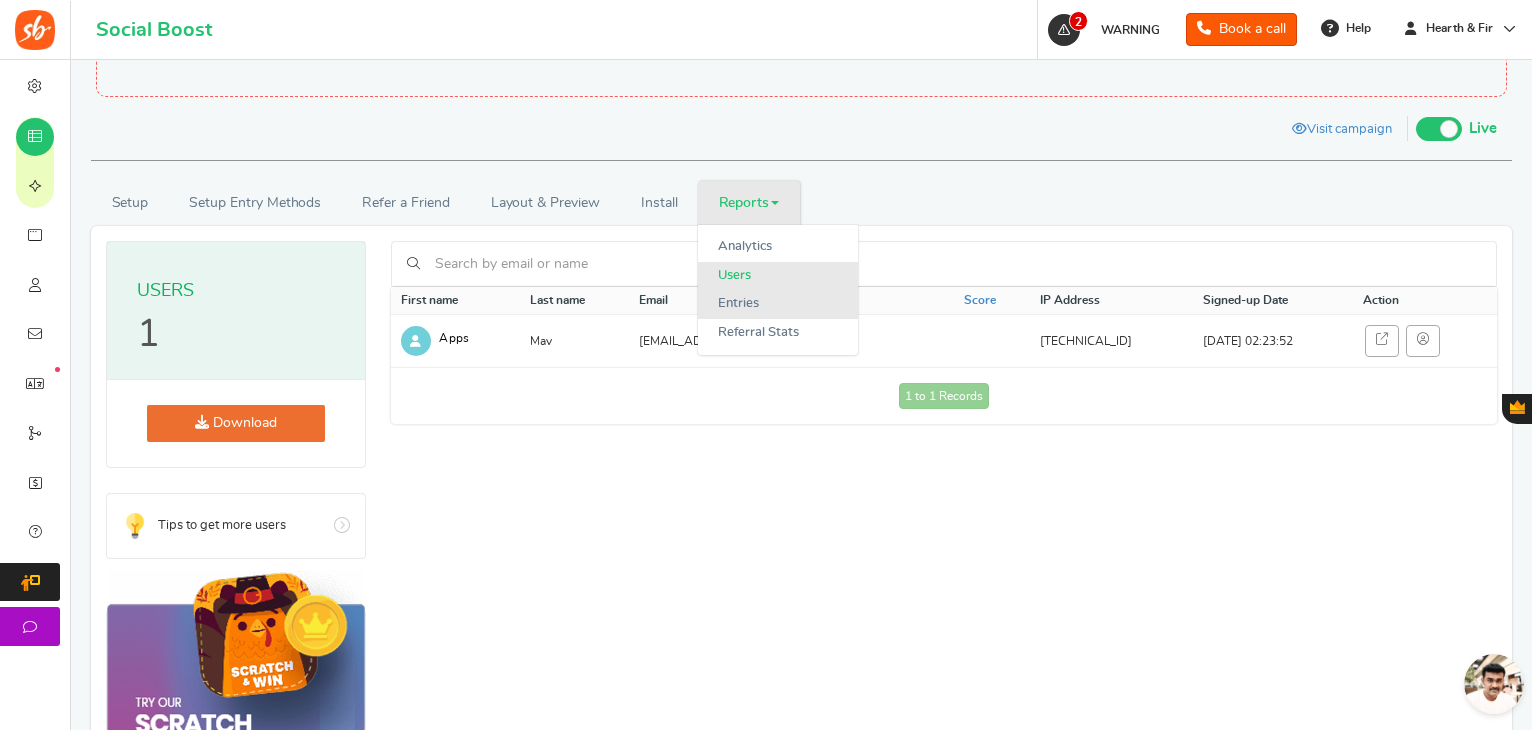 click on "Entries" at bounding box center [778, 304] 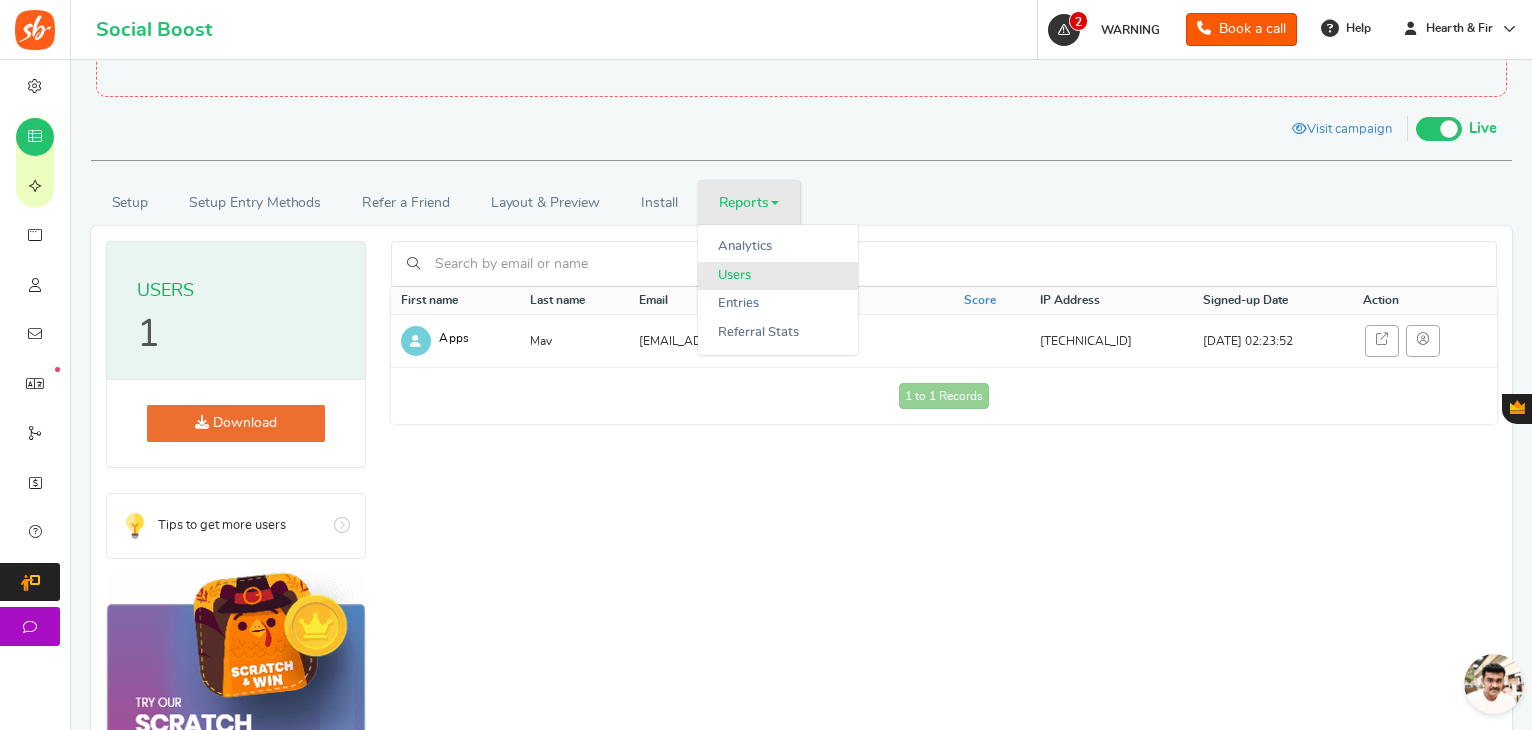 scroll, scrollTop: 85, scrollLeft: 0, axis: vertical 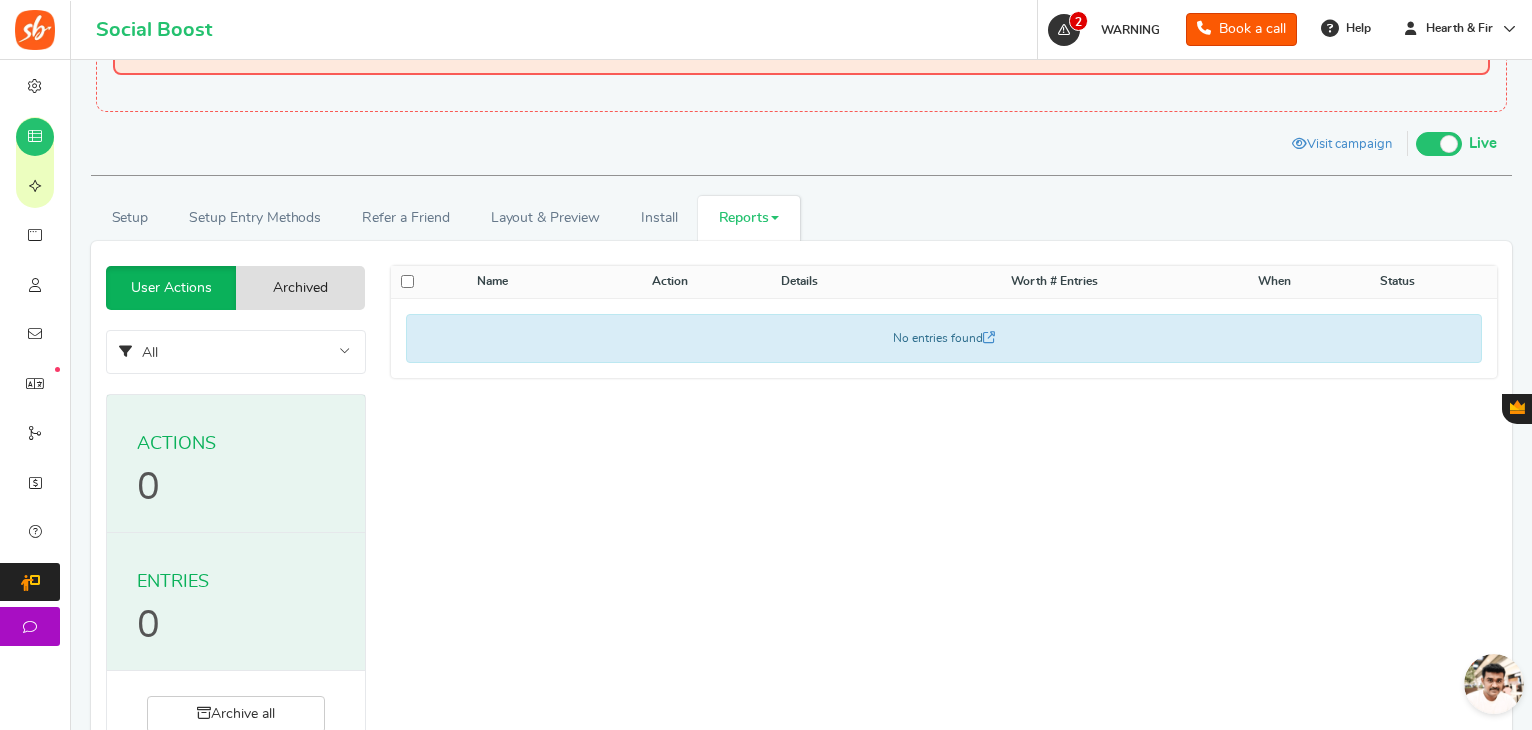 click on "Add Entry
Name
Action
Details
Worth # Entries
When
Amount
Order Status
Status
No entries found" at bounding box center [944, 774] 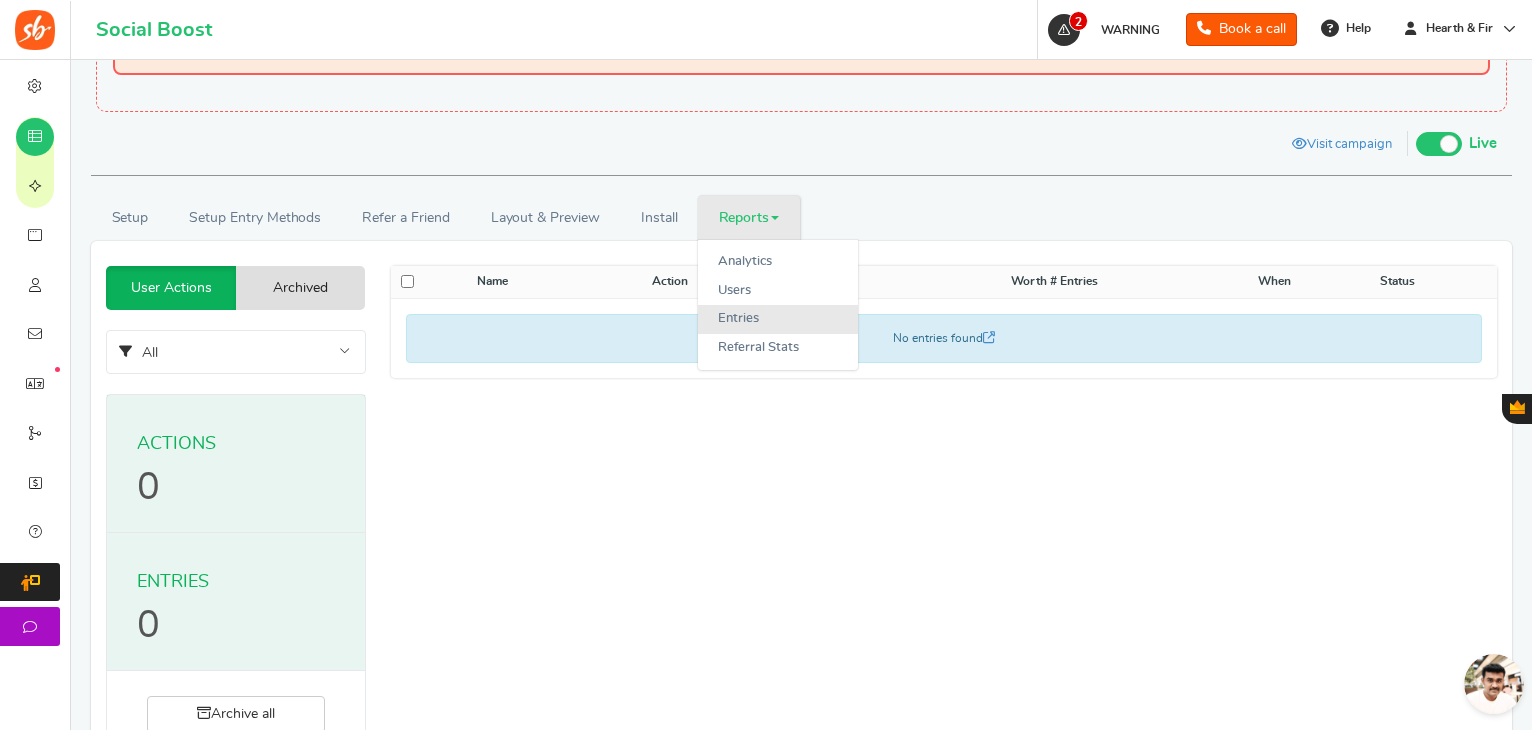click on "Entries" at bounding box center [778, 319] 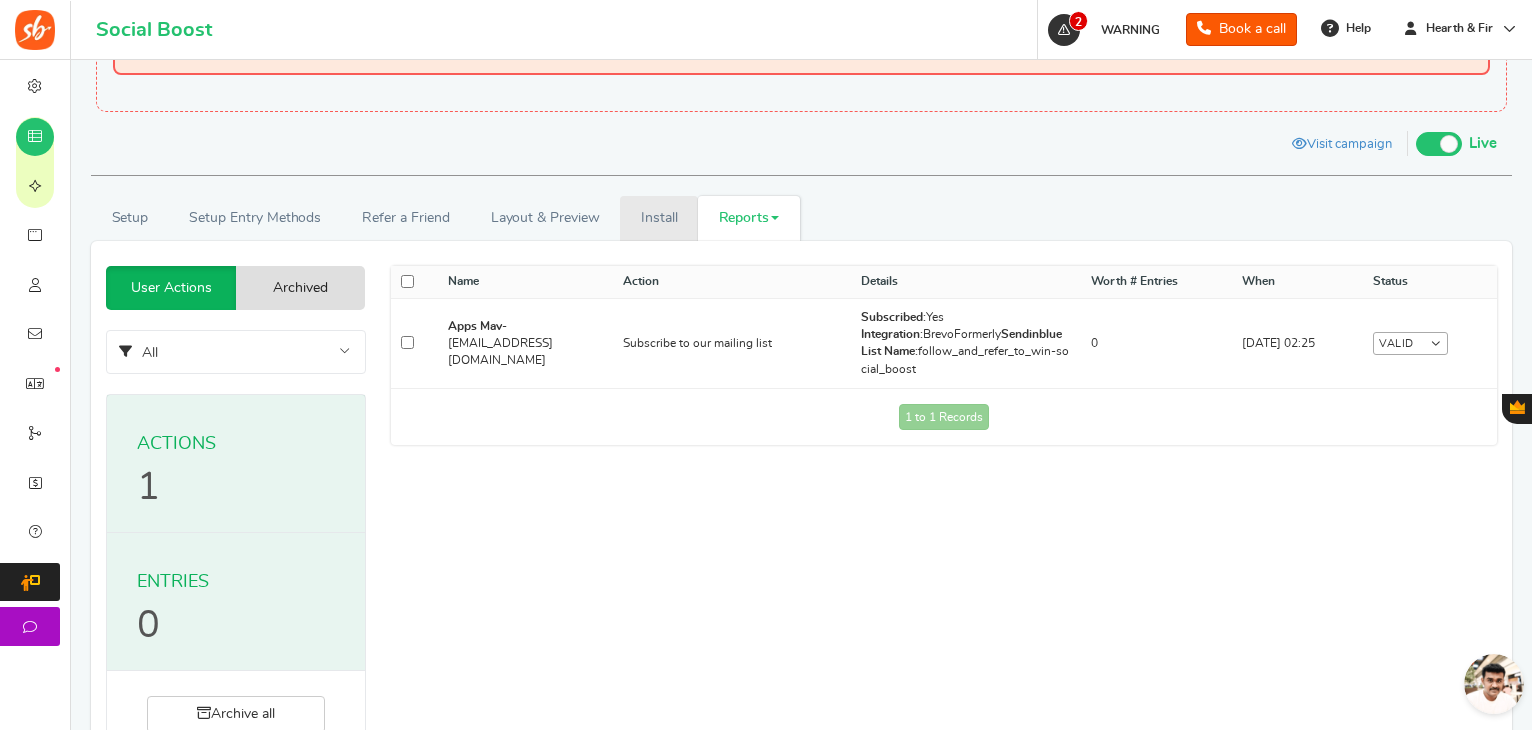 click on "Install" at bounding box center (659, 218) 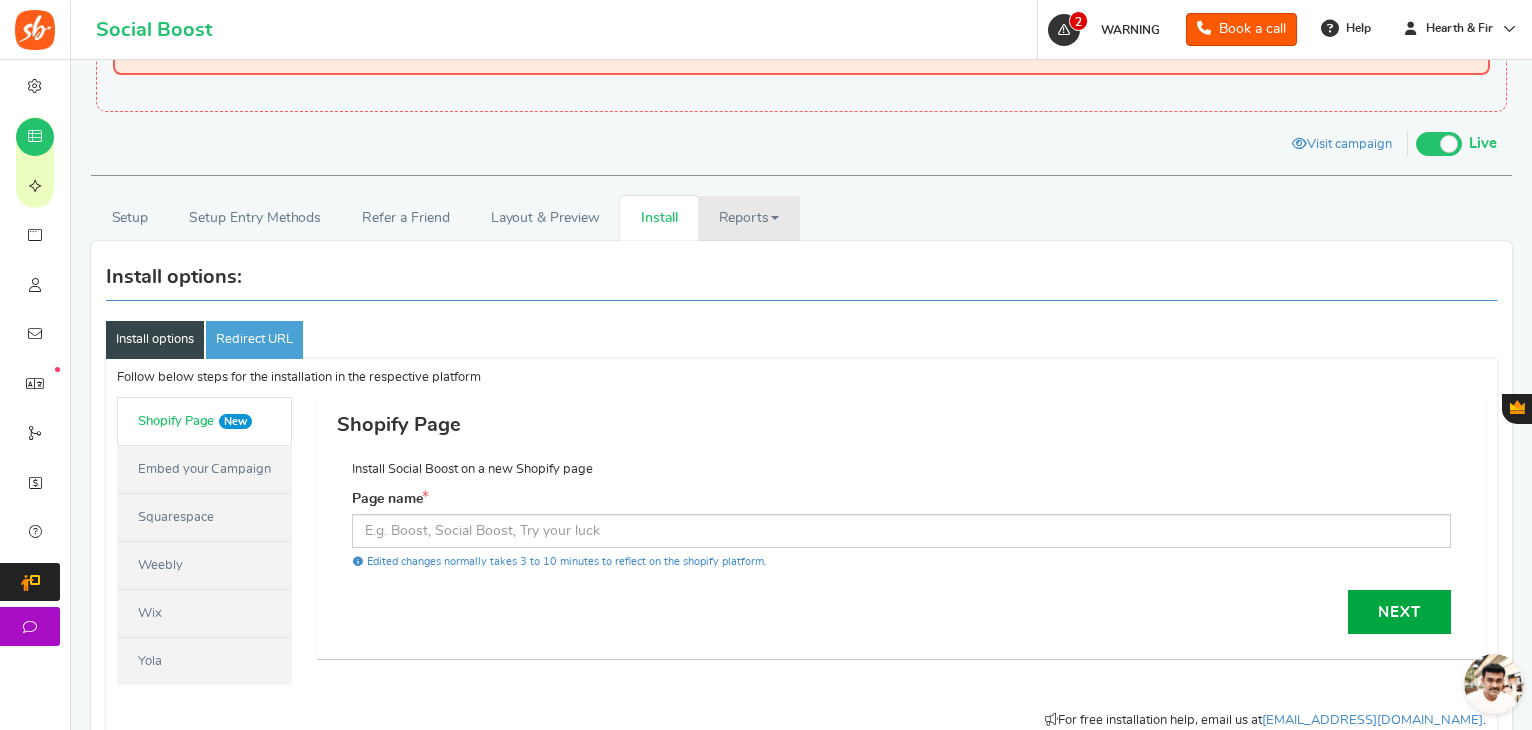 click on "Reports" at bounding box center (749, 218) 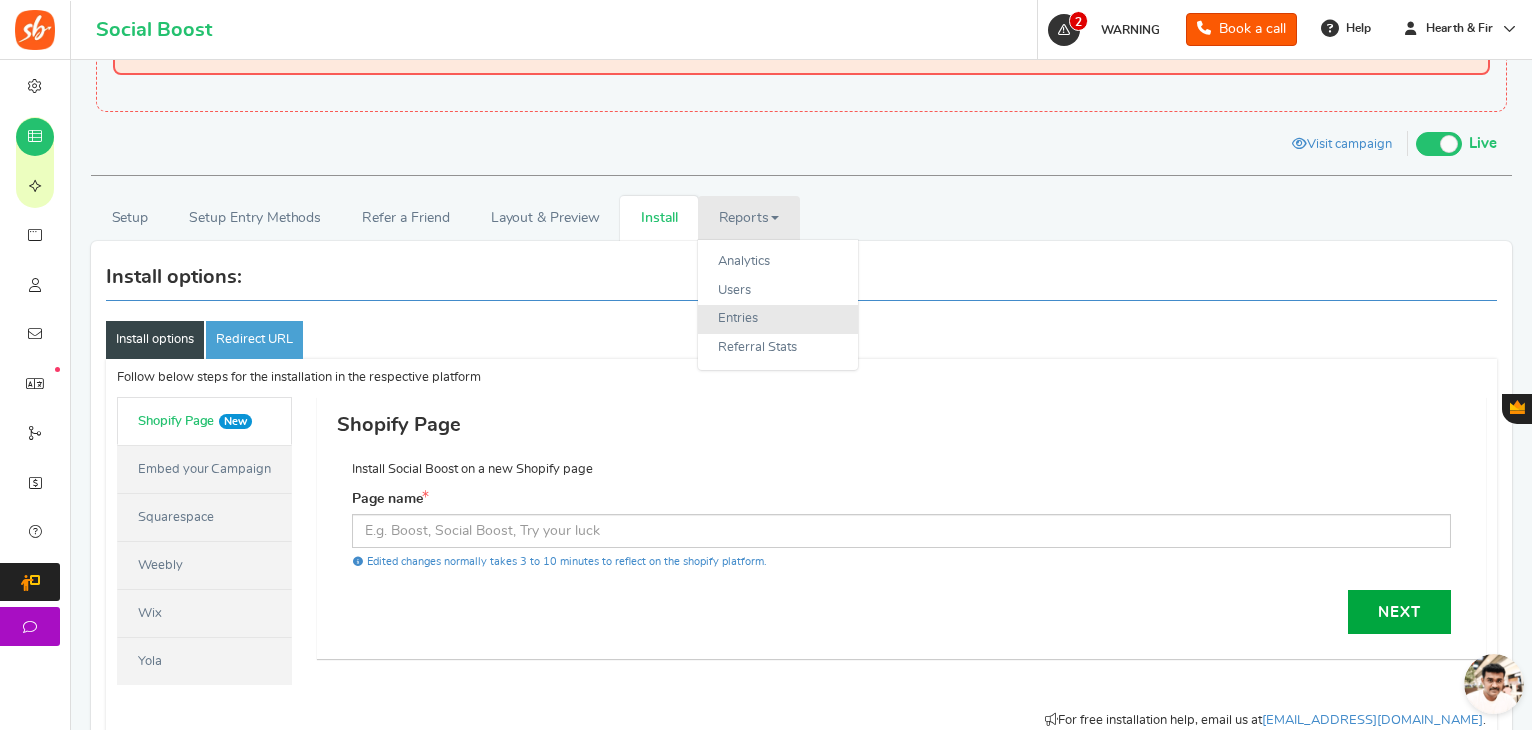 click on "Entries" at bounding box center [778, 319] 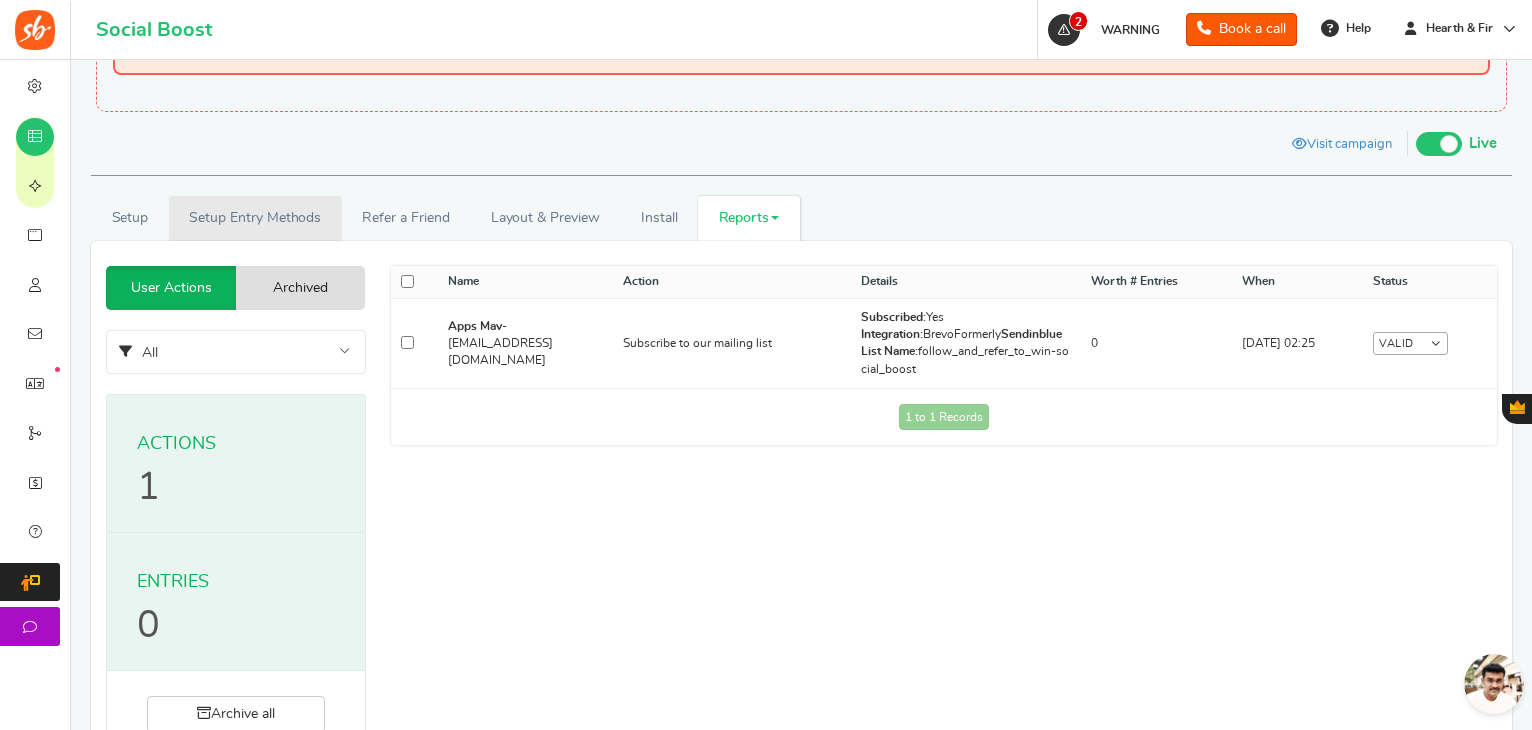 click on "Setup Entry Methods" at bounding box center [255, 218] 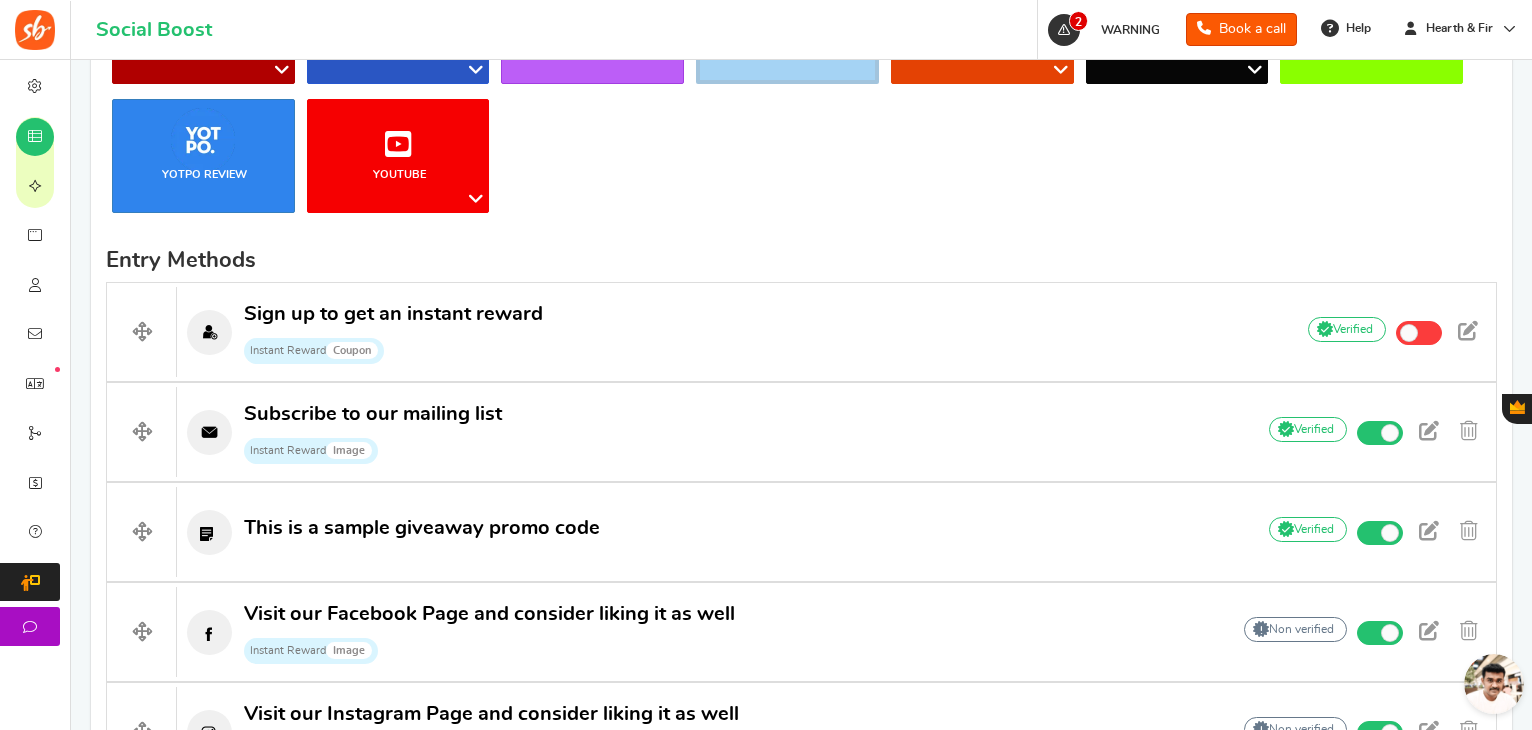 scroll, scrollTop: 685, scrollLeft: 0, axis: vertical 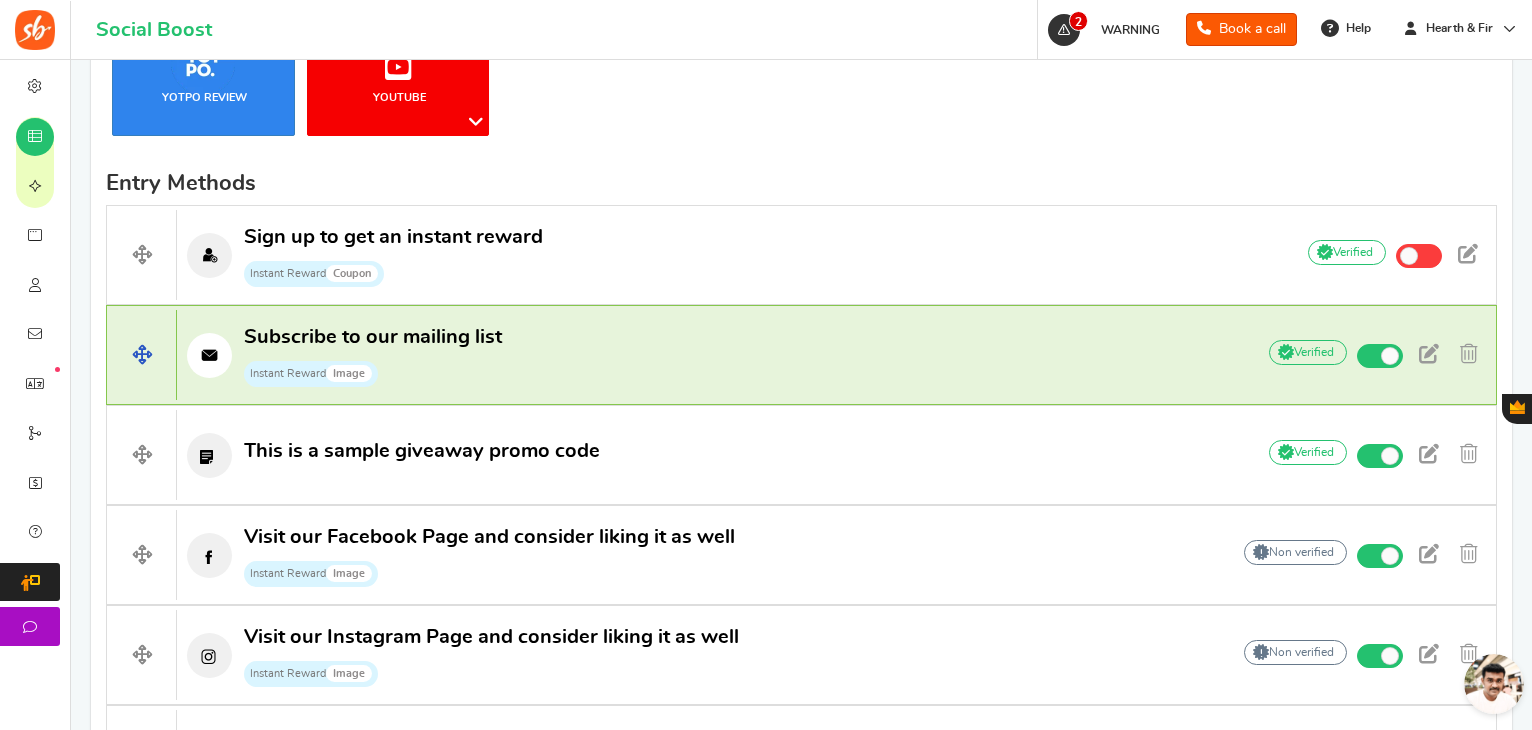 click on "Subscribe to our mailing list
Instant Reward   Image" at bounding box center [705, 356] 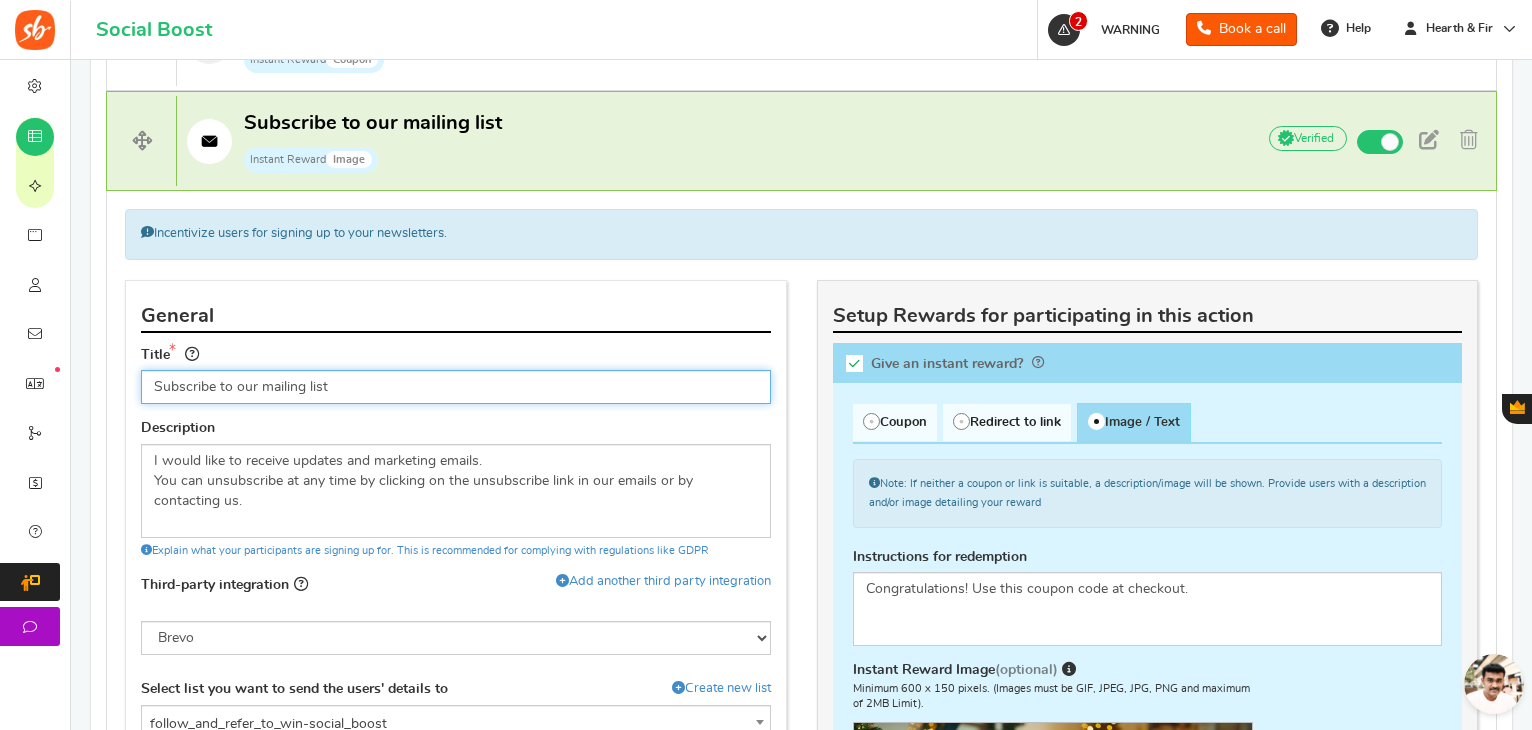 scroll, scrollTop: 785, scrollLeft: 0, axis: vertical 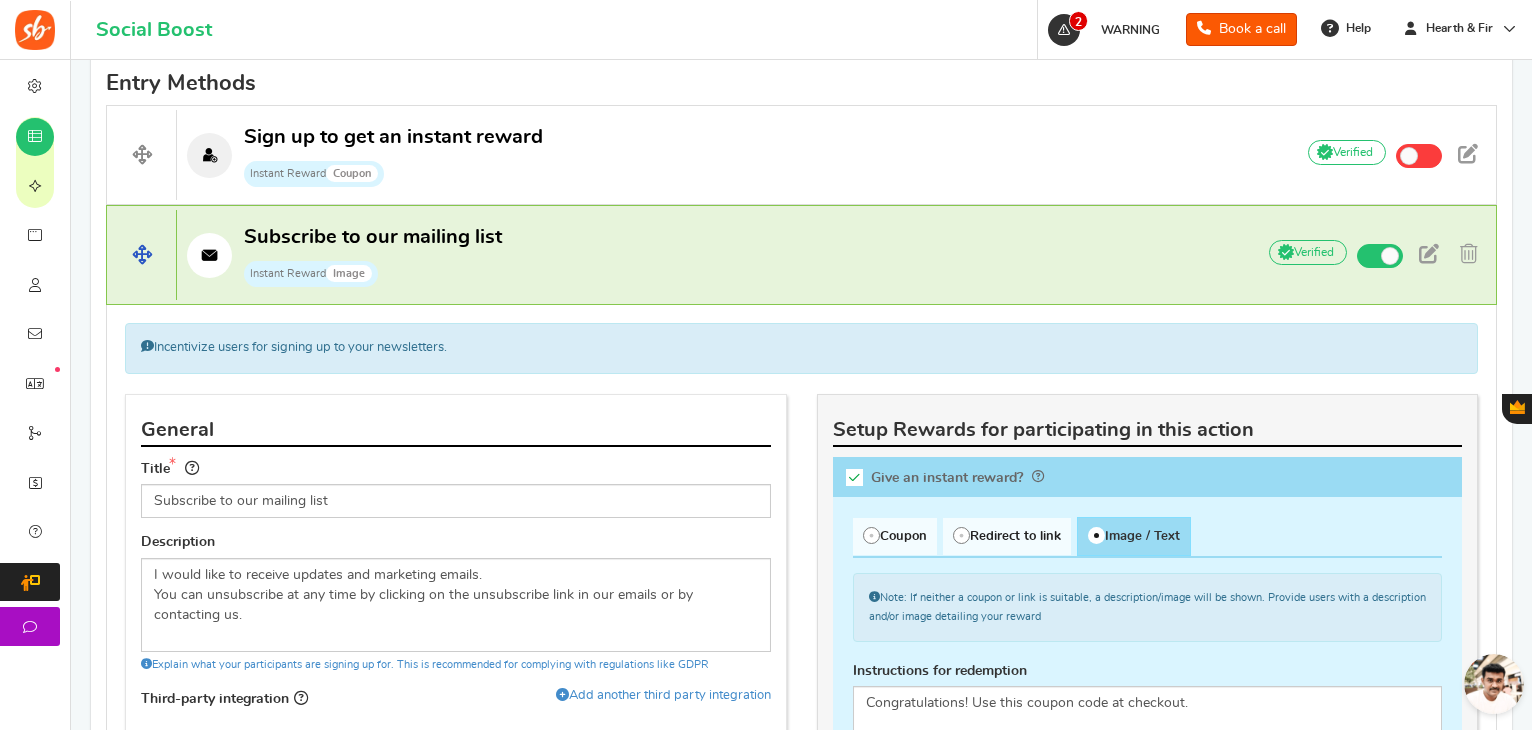 click on "Subscribe to our mailing list" at bounding box center (373, 237) 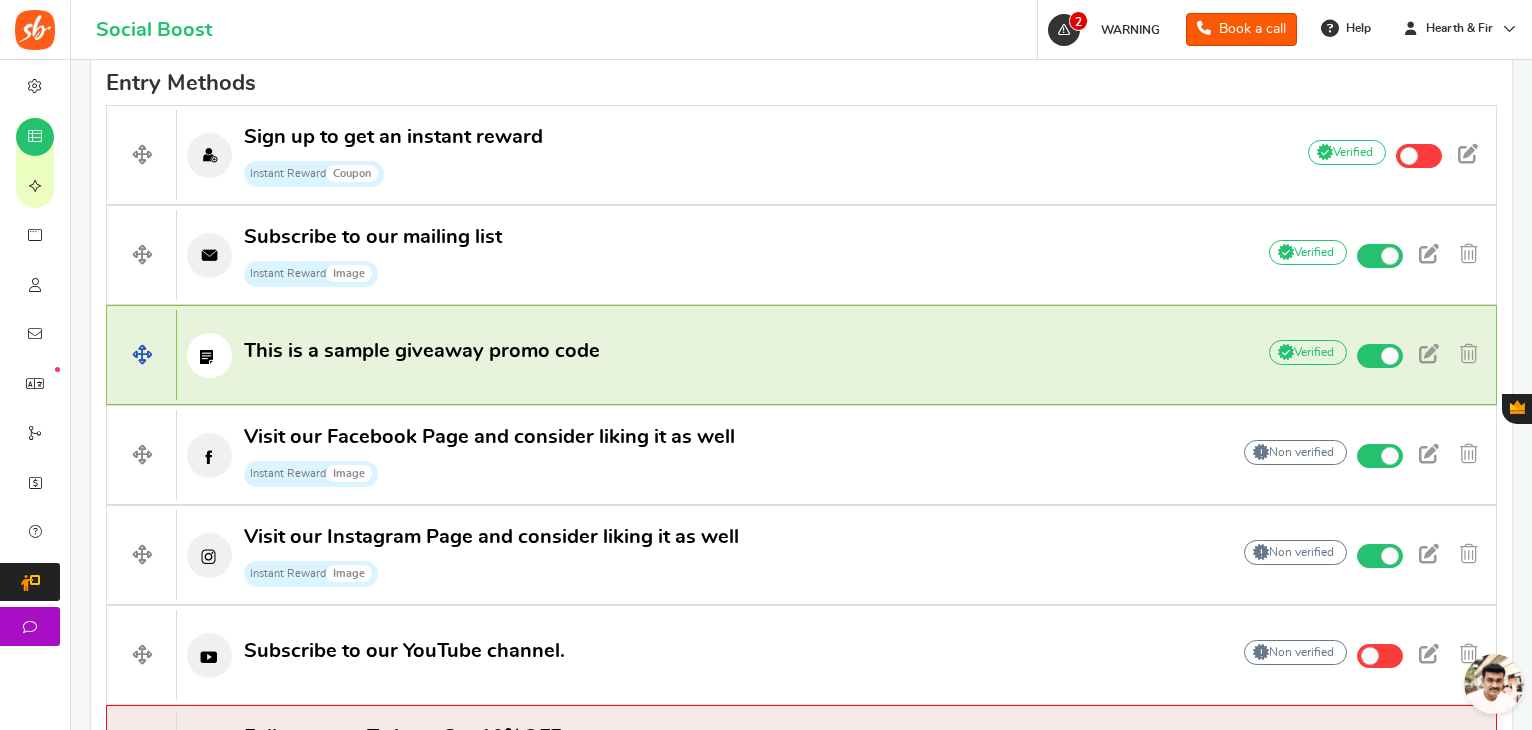click on "This is a sample giveaway promo code
Add Your API credentials
Non verified
Due to platform policies, we cannot verify if the entrant has completed this action.  Learn more
Verified
We are able to verify if the user has completed this action." at bounding box center (801, 355) 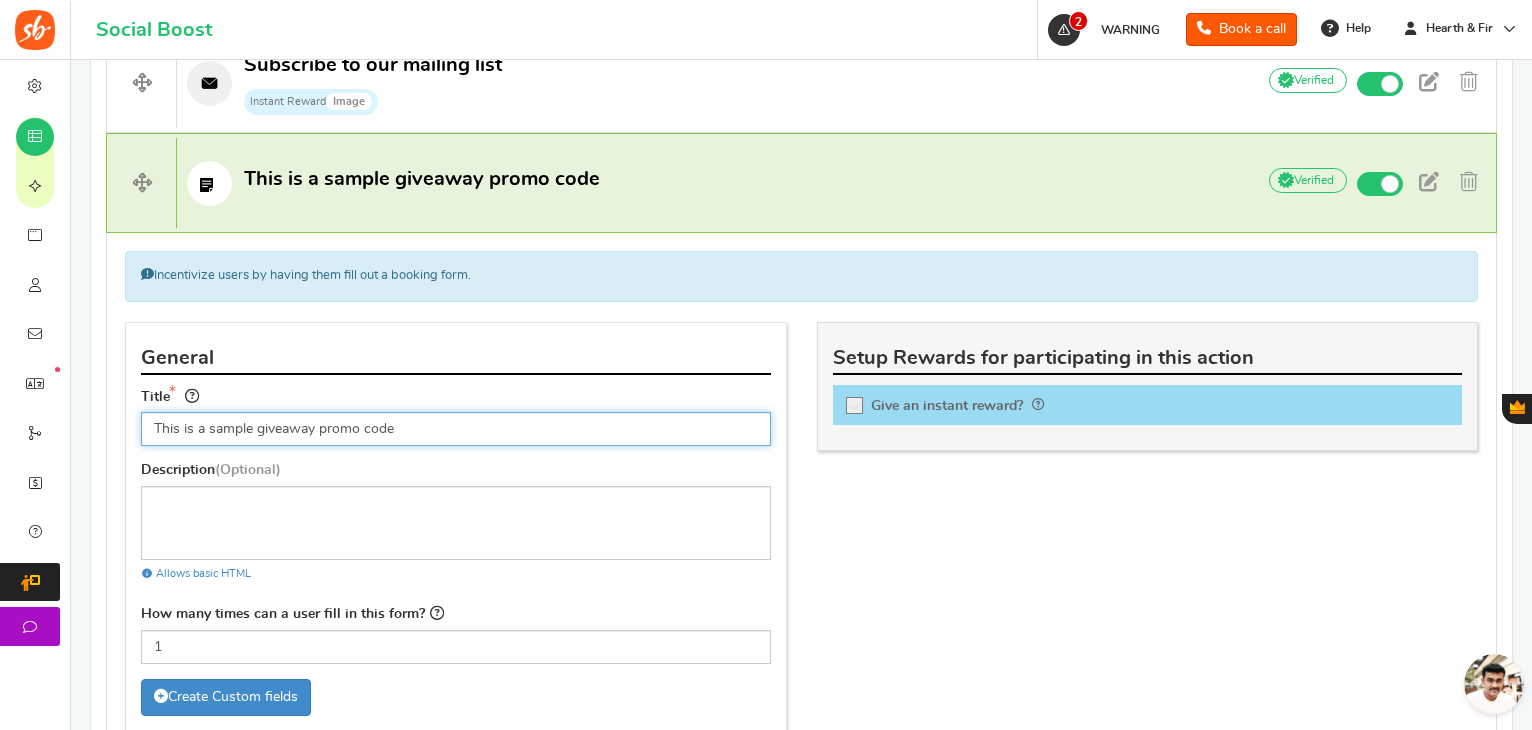 scroll, scrollTop: 885, scrollLeft: 0, axis: vertical 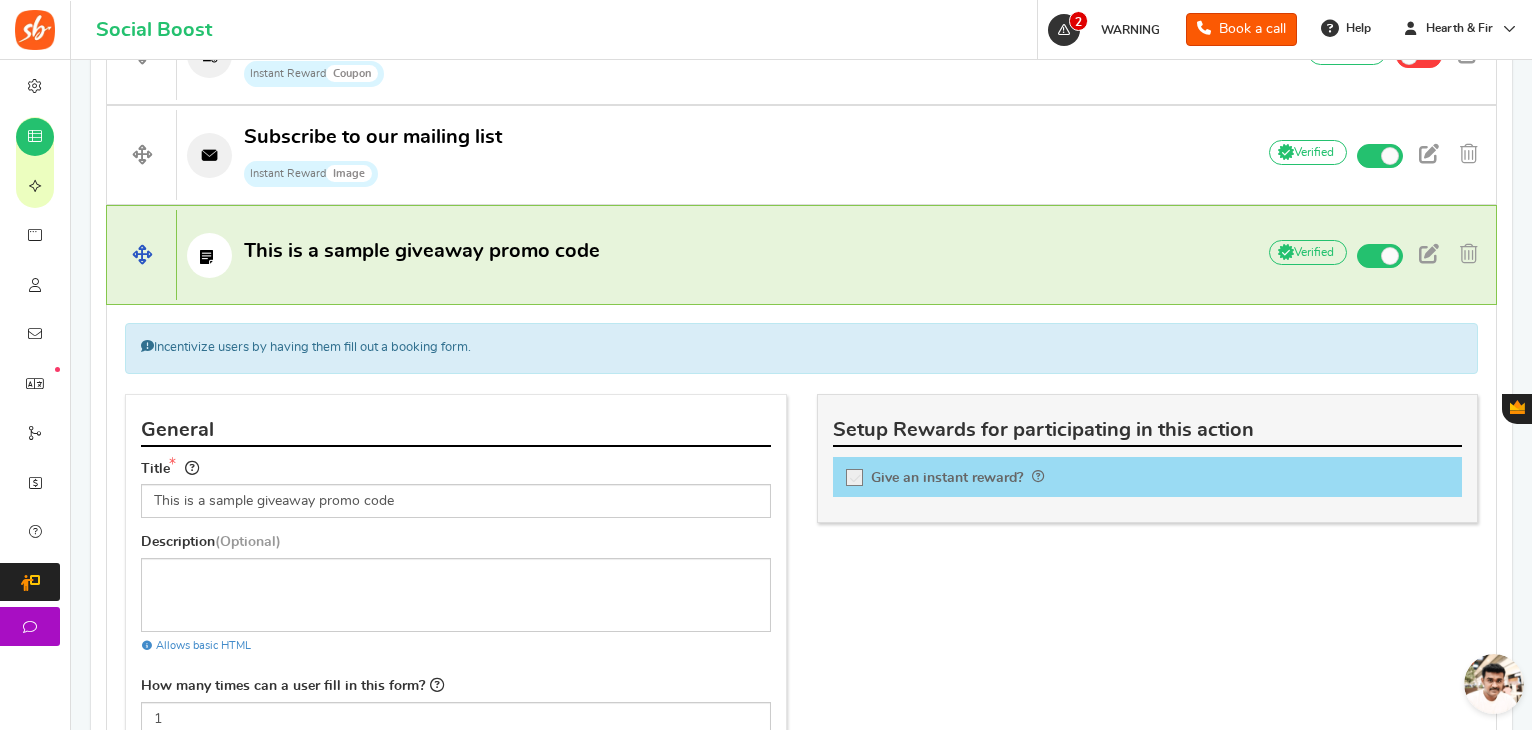 click on "This is a sample giveaway promo code" at bounding box center [705, 255] 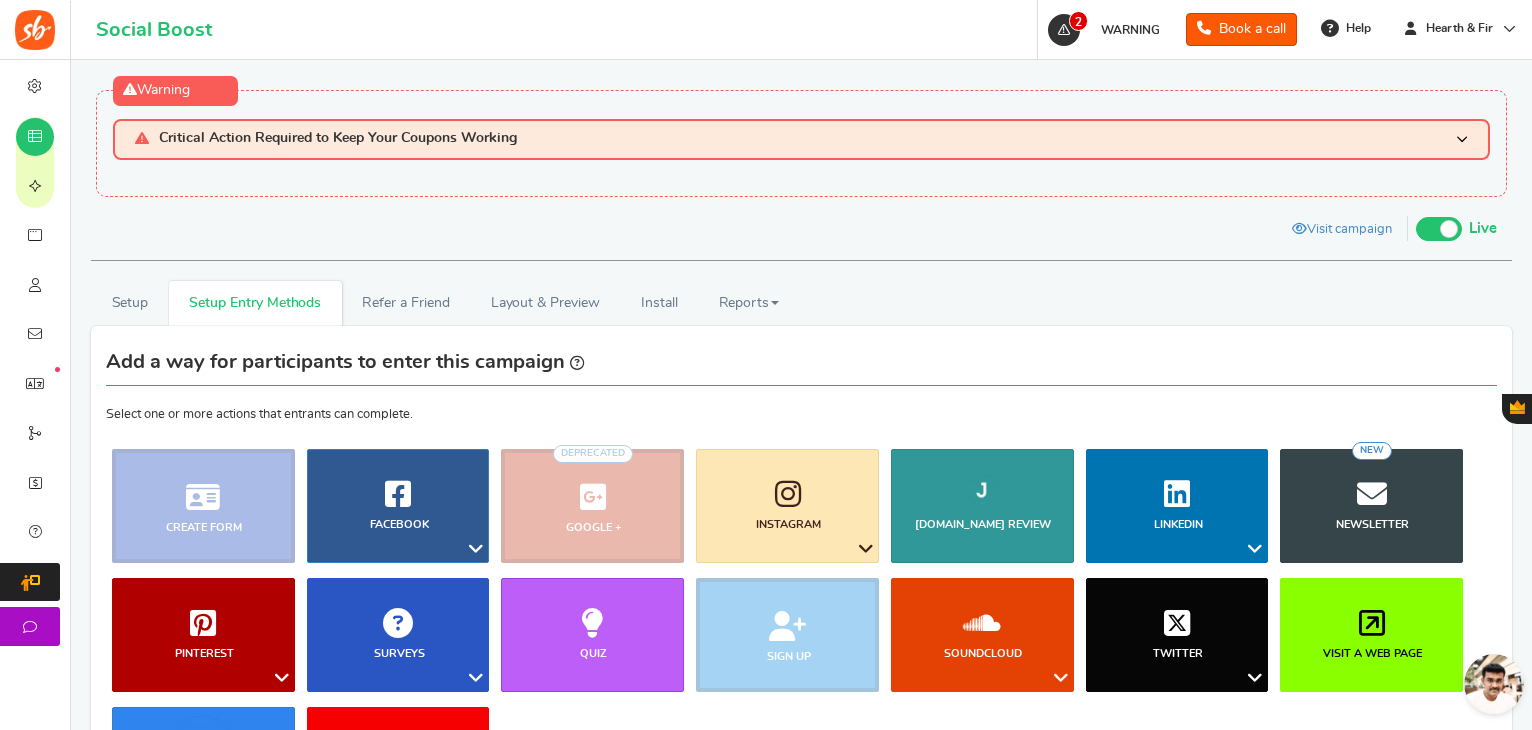 scroll, scrollTop: 0, scrollLeft: 0, axis: both 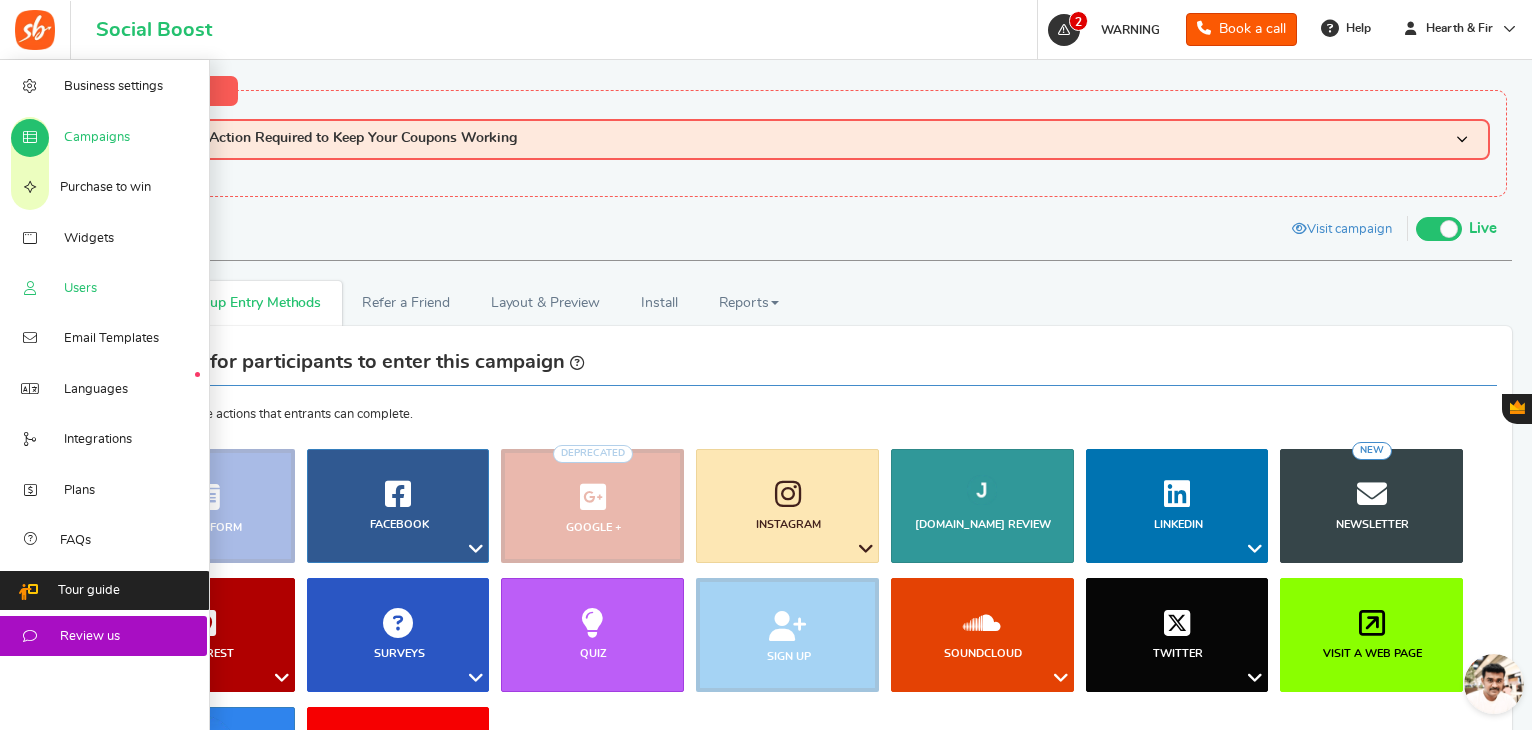 click on "Users" at bounding box center [80, 289] 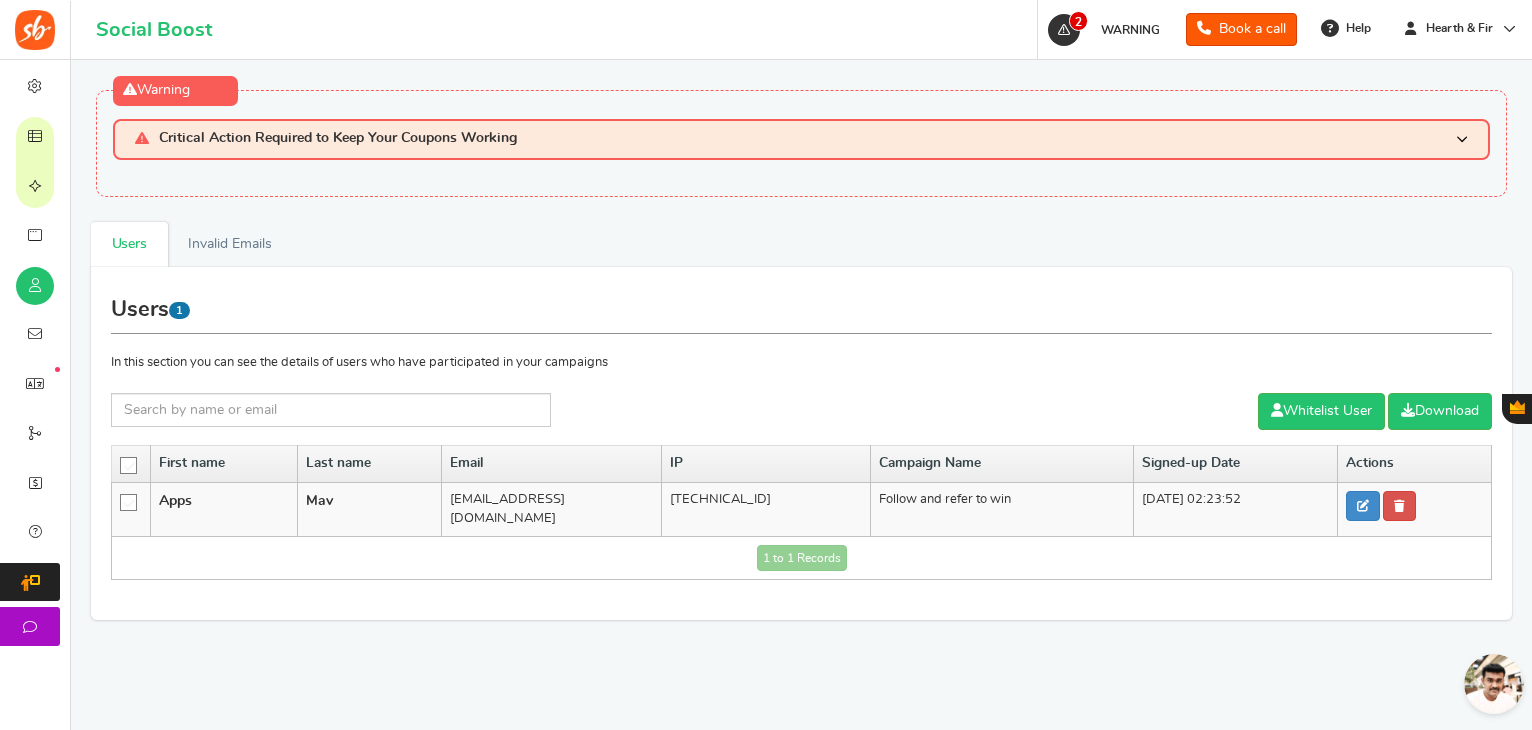 scroll, scrollTop: 85, scrollLeft: 0, axis: vertical 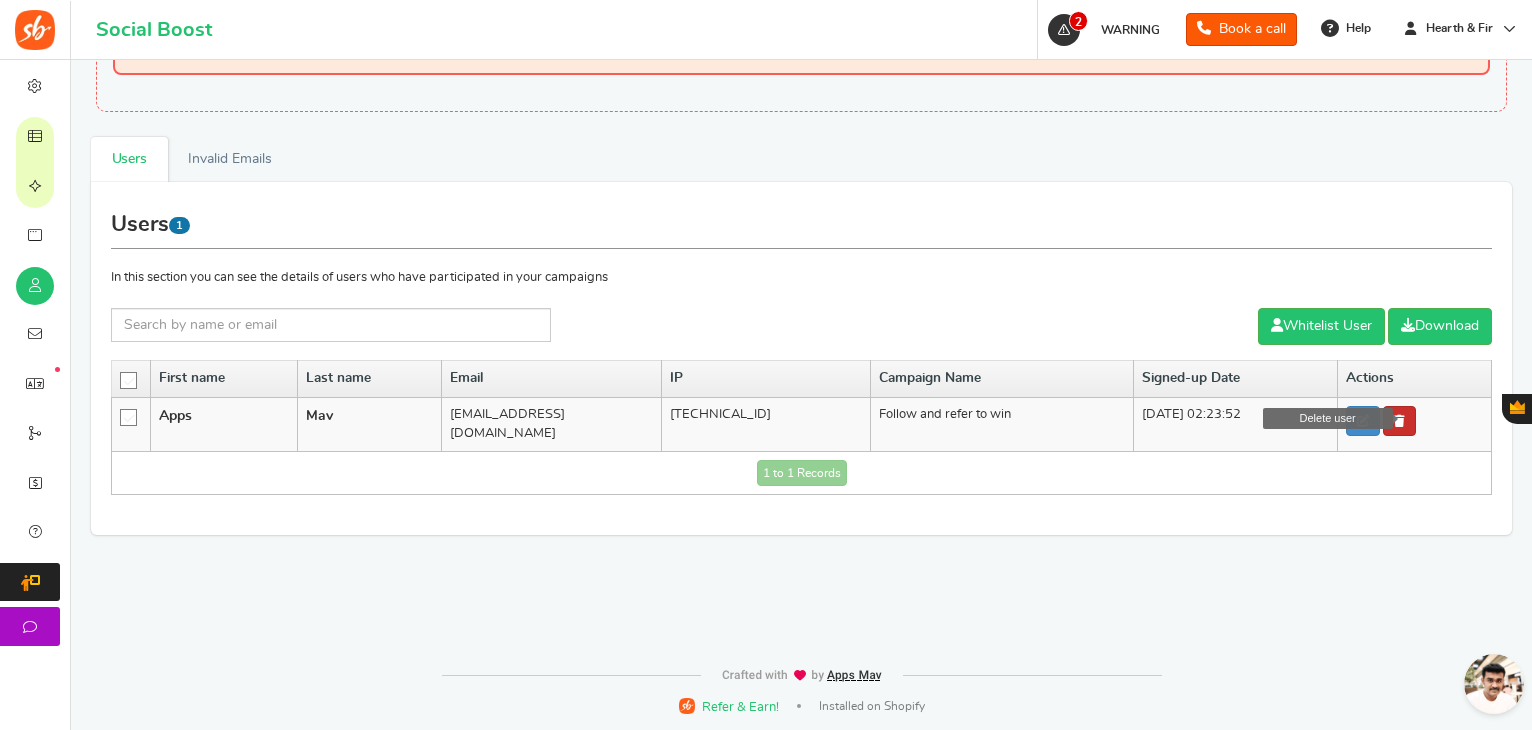 click at bounding box center [1399, 421] 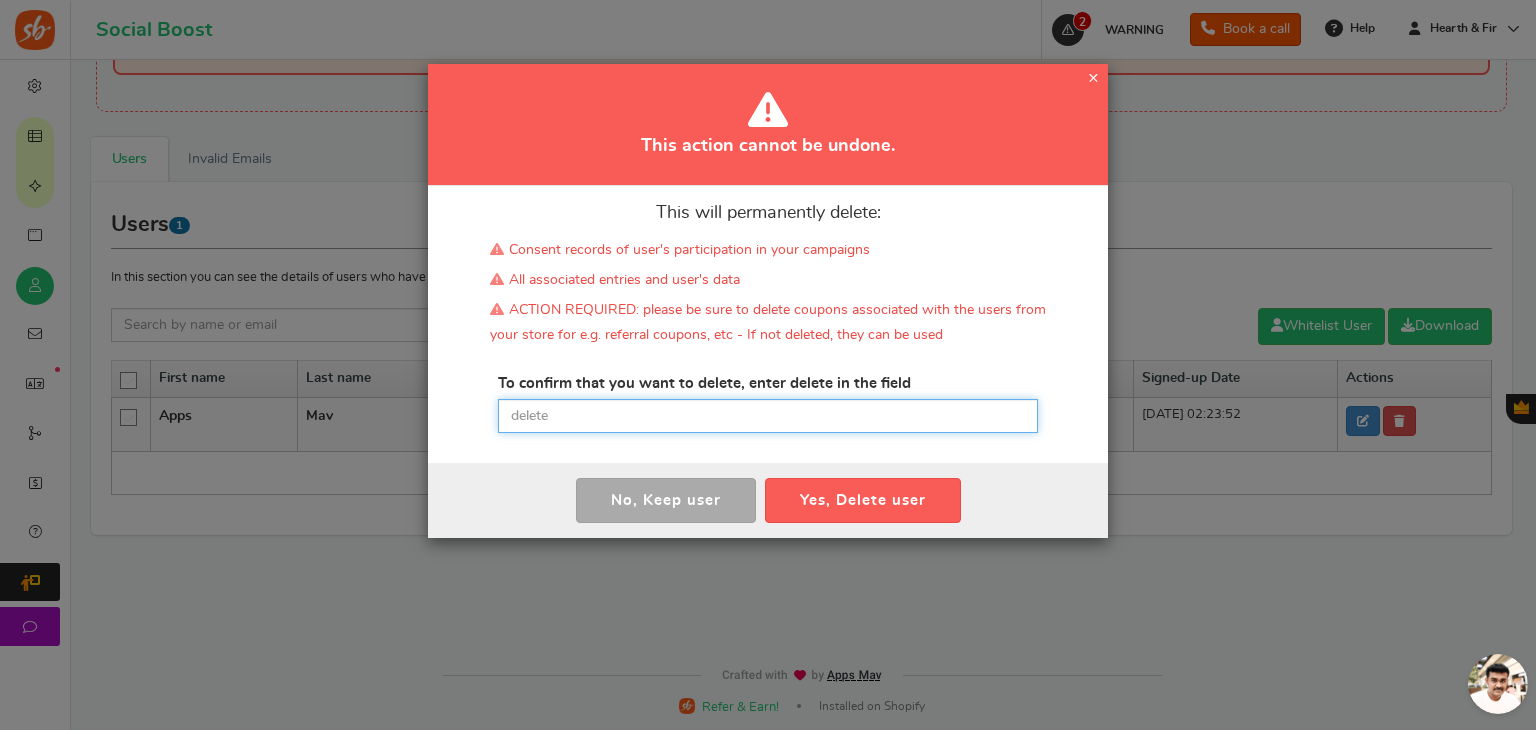 drag, startPoint x: 557, startPoint y: 411, endPoint x: 571, endPoint y: 421, distance: 17.20465 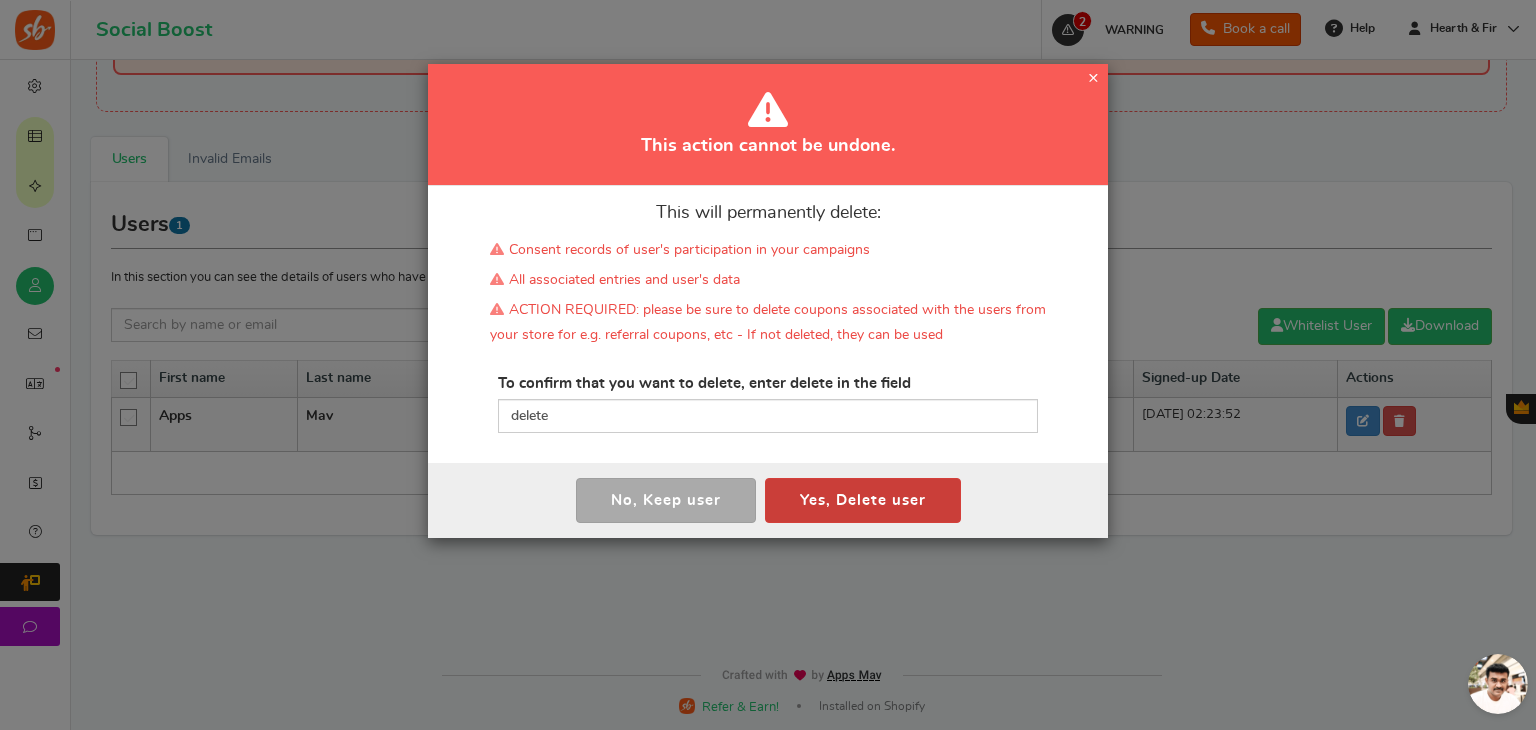 click on "Yes, Delete user" at bounding box center [863, 500] 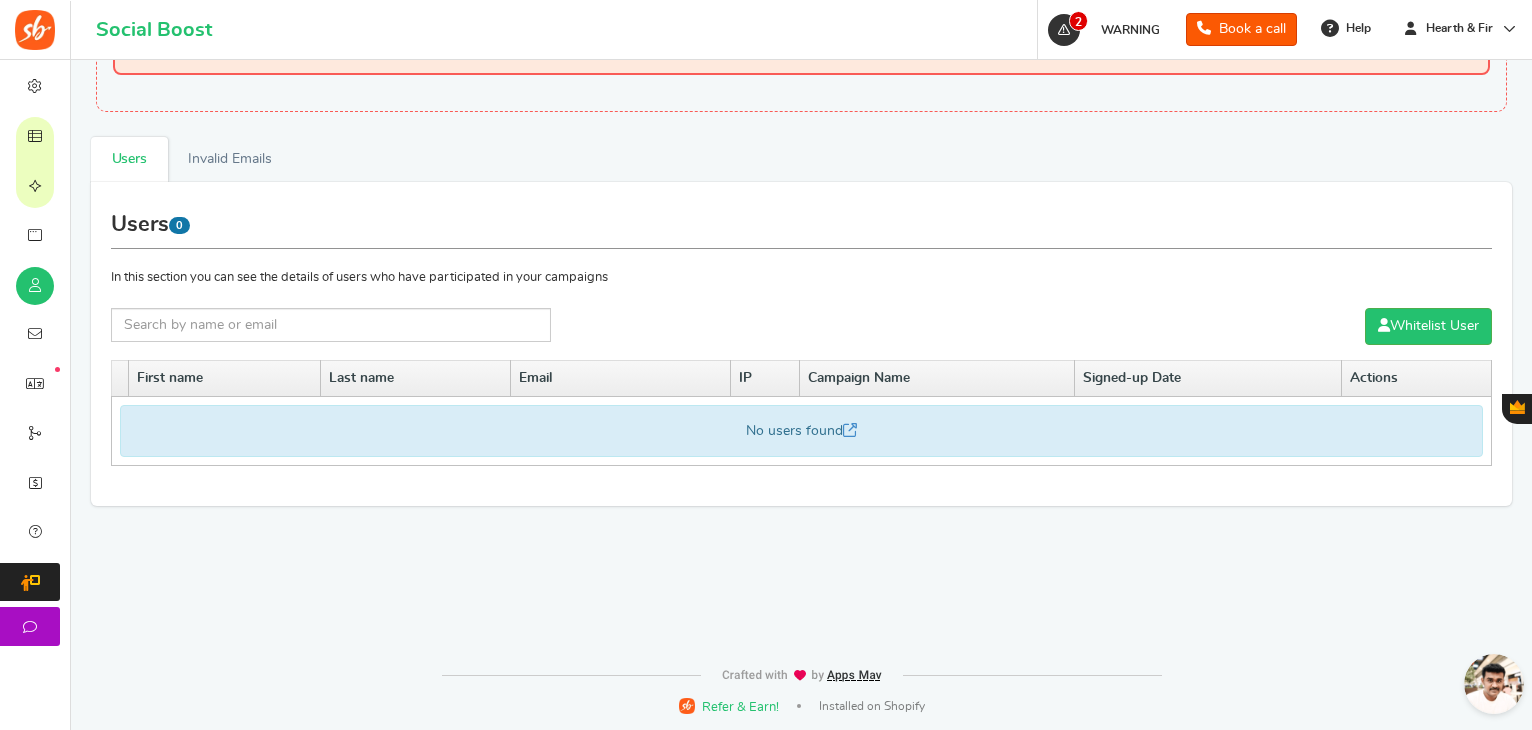 click on "Campaigns" at bounding box center (0, 0) 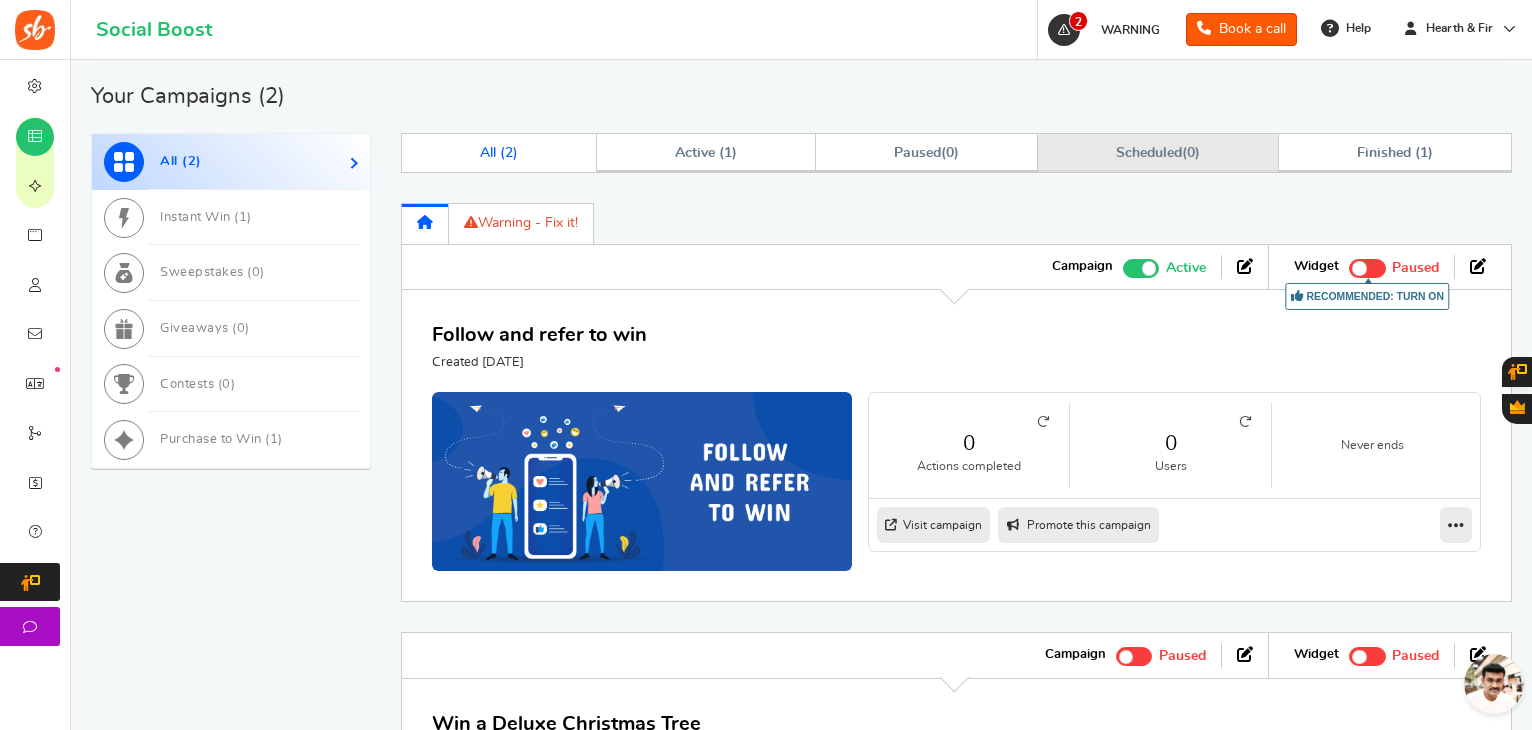 scroll, scrollTop: 800, scrollLeft: 0, axis: vertical 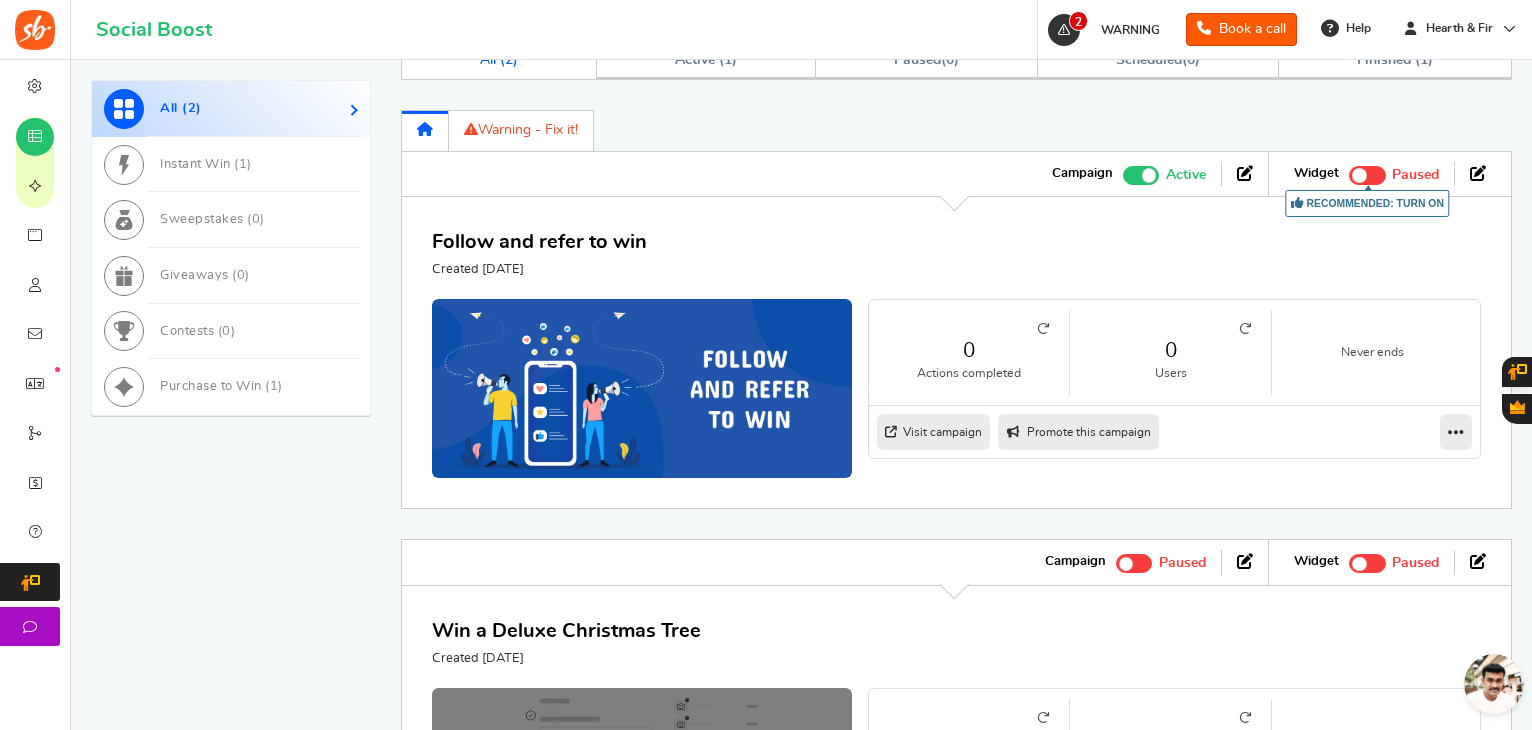 click at bounding box center [1141, 175] 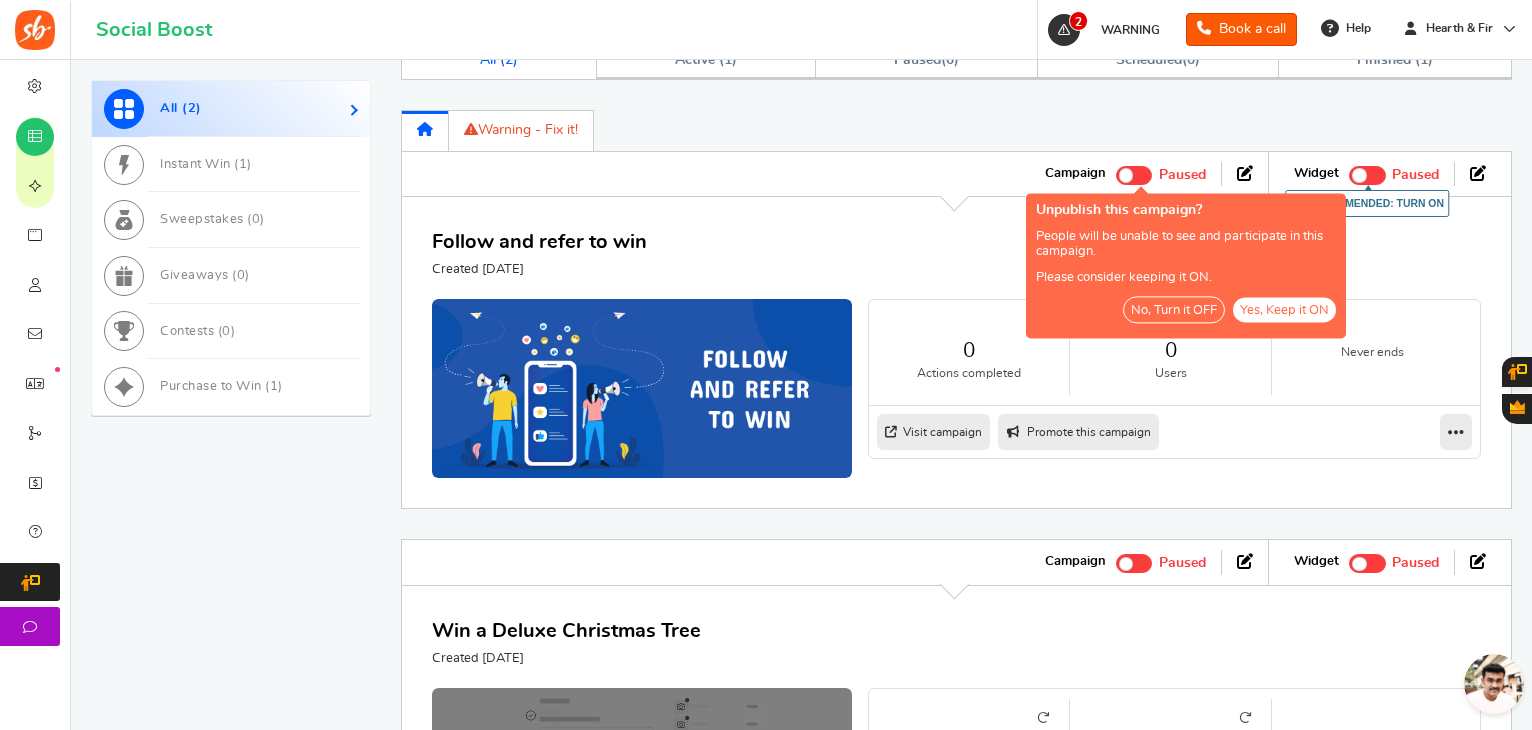 click on "No, Turn it OFF" at bounding box center [1174, 309] 